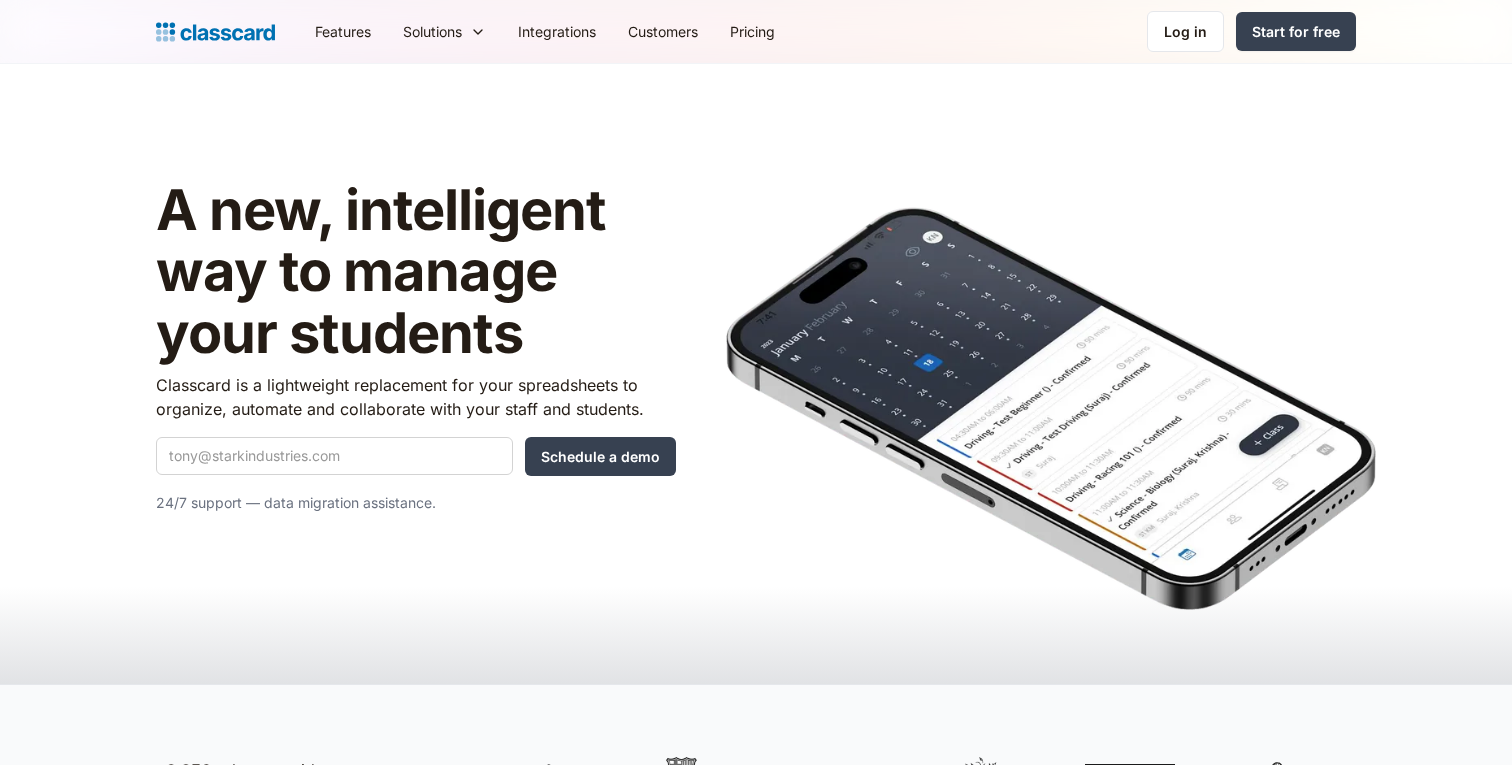 scroll, scrollTop: 0, scrollLeft: 0, axis: both 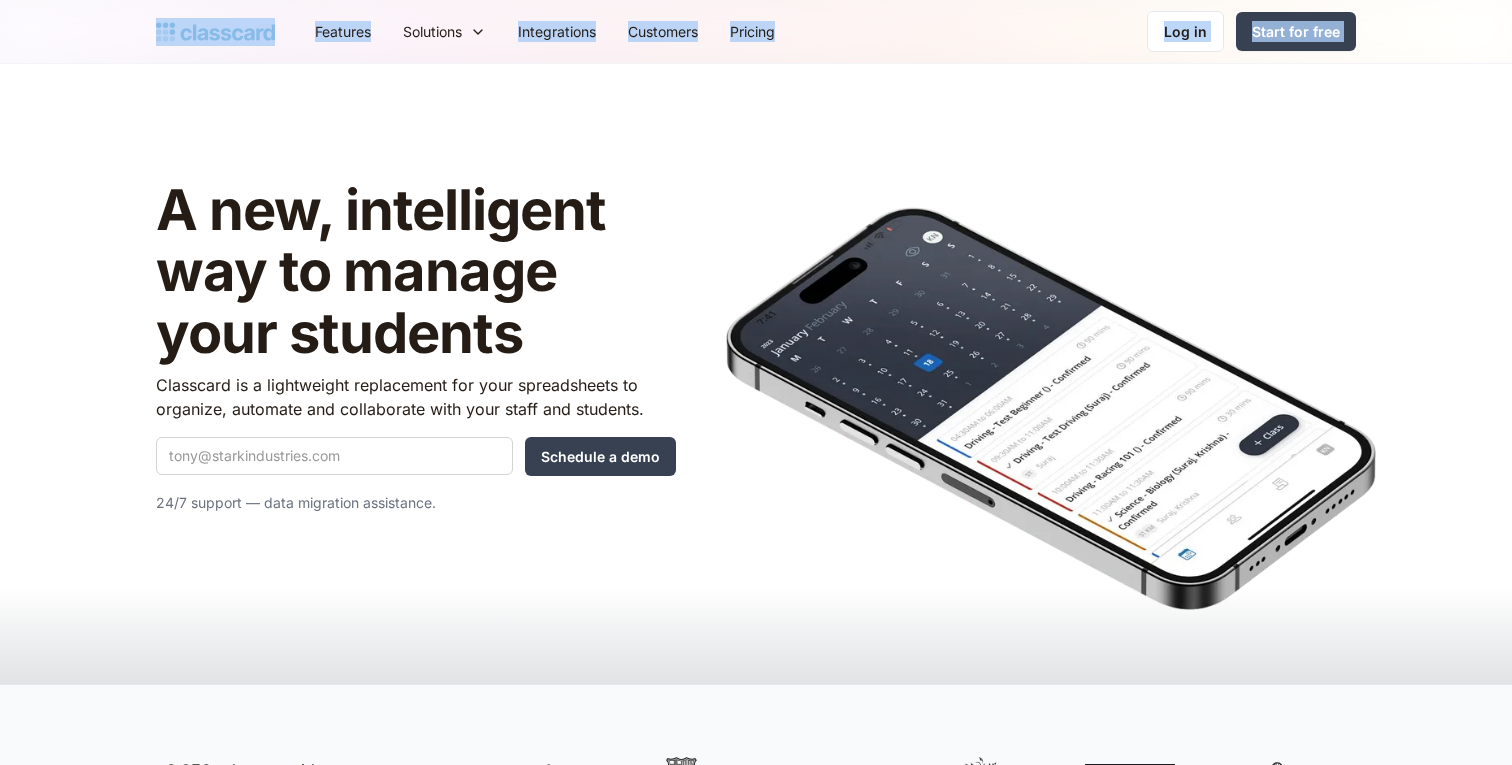 drag, startPoint x: 134, startPoint y: 134, endPoint x: 97, endPoint y: 33, distance: 107.563934 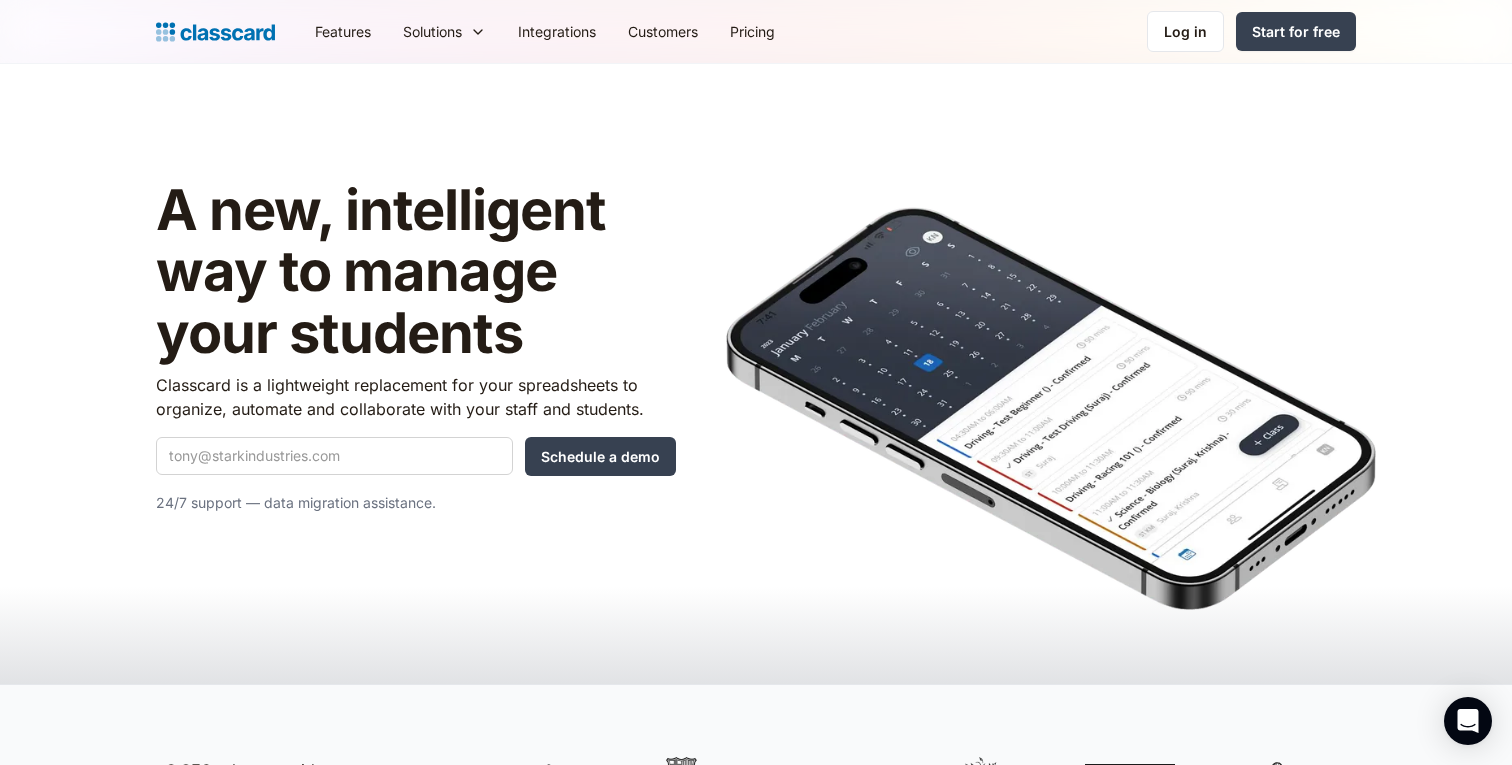 click on "A new, intelligent way to manage your students Classcard is a lightweight replacement for your spreadsheets to organize, automate and collaborate with your staff and students. Schedule a demo
Oops! Something went wrong while submitting the form. 24/7 support — data migration assistance." at bounding box center [756, 374] 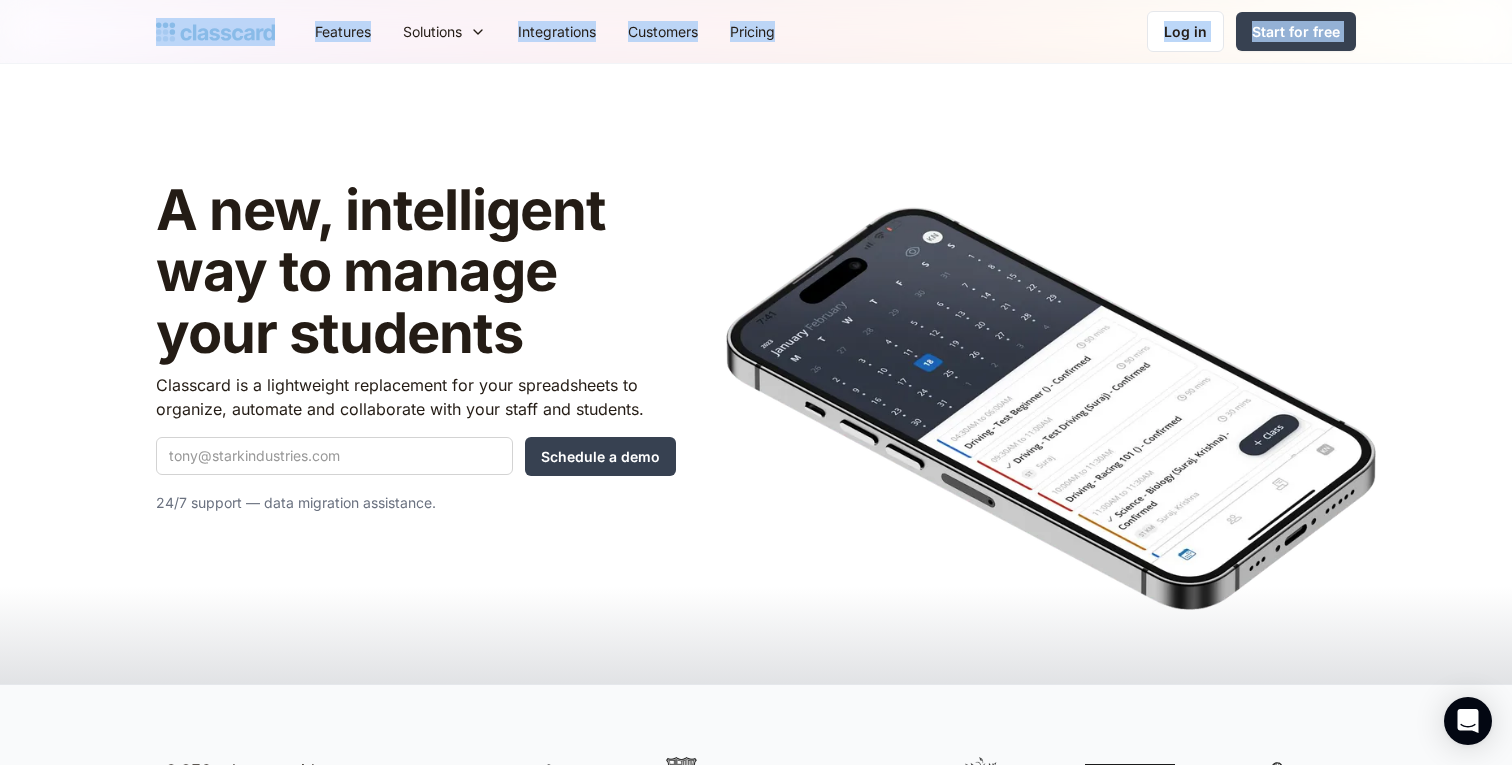 drag, startPoint x: 112, startPoint y: 64, endPoint x: 117, endPoint y: 35, distance: 29.427877 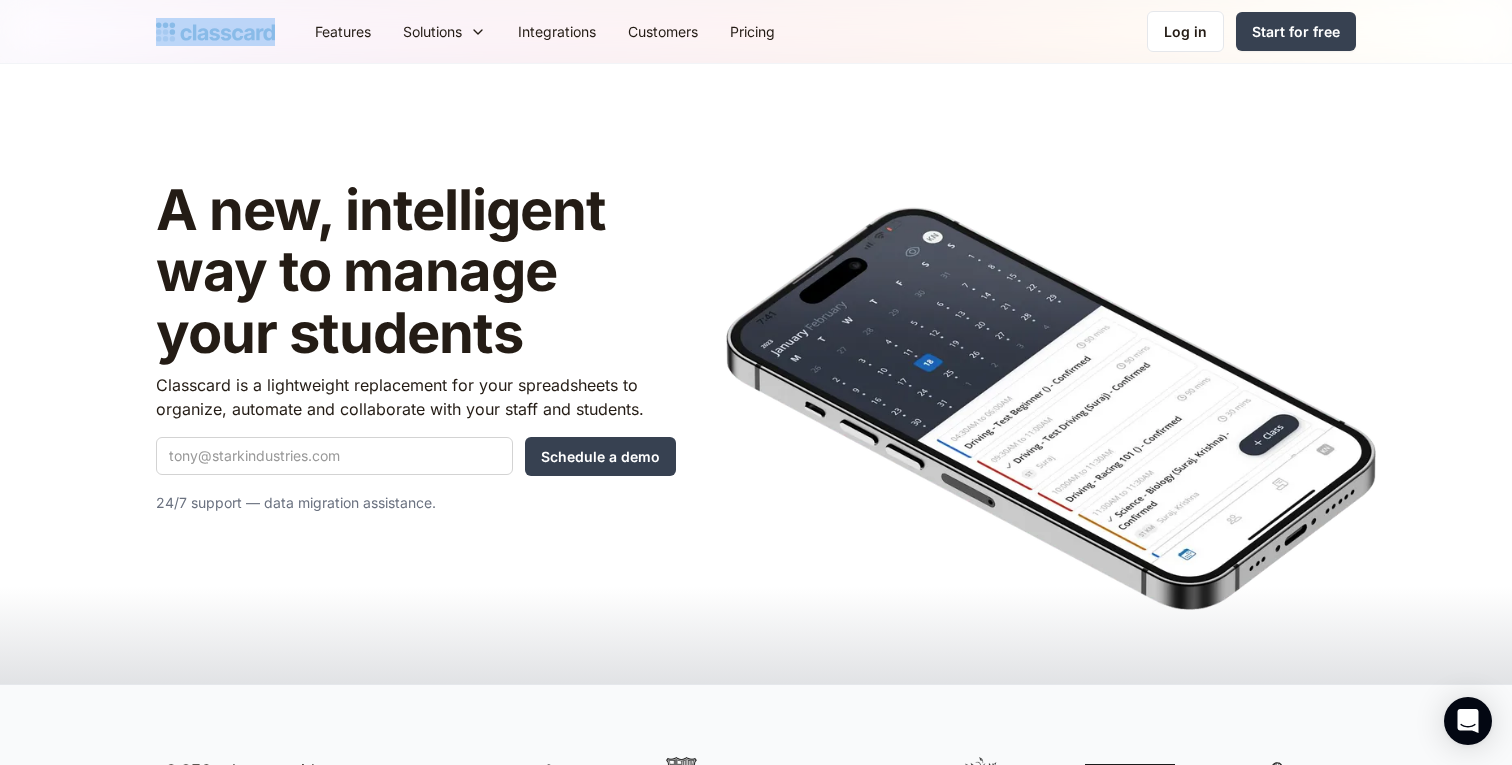 drag, startPoint x: 117, startPoint y: 35, endPoint x: 281, endPoint y: 41, distance: 164.10973 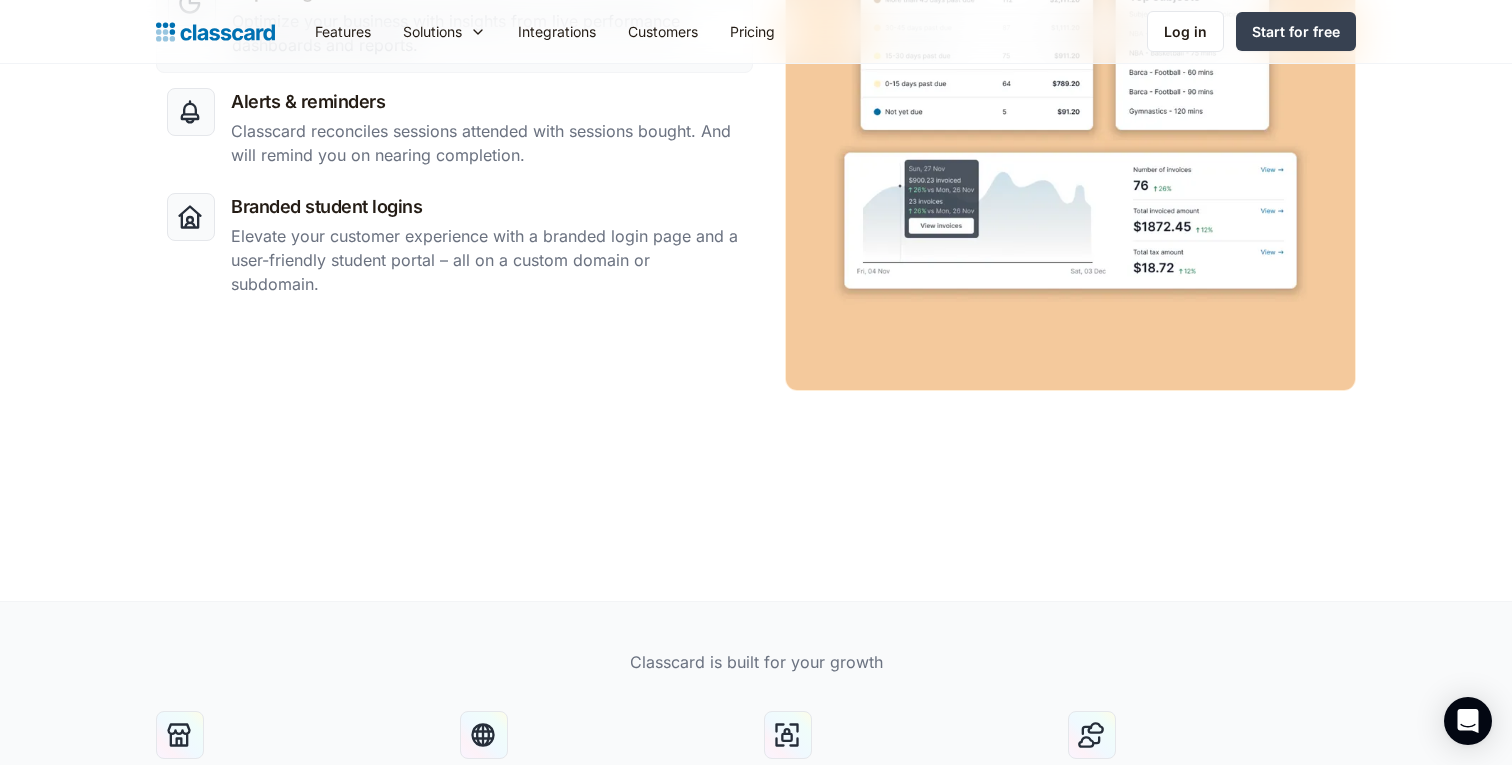 scroll, scrollTop: 3010, scrollLeft: 0, axis: vertical 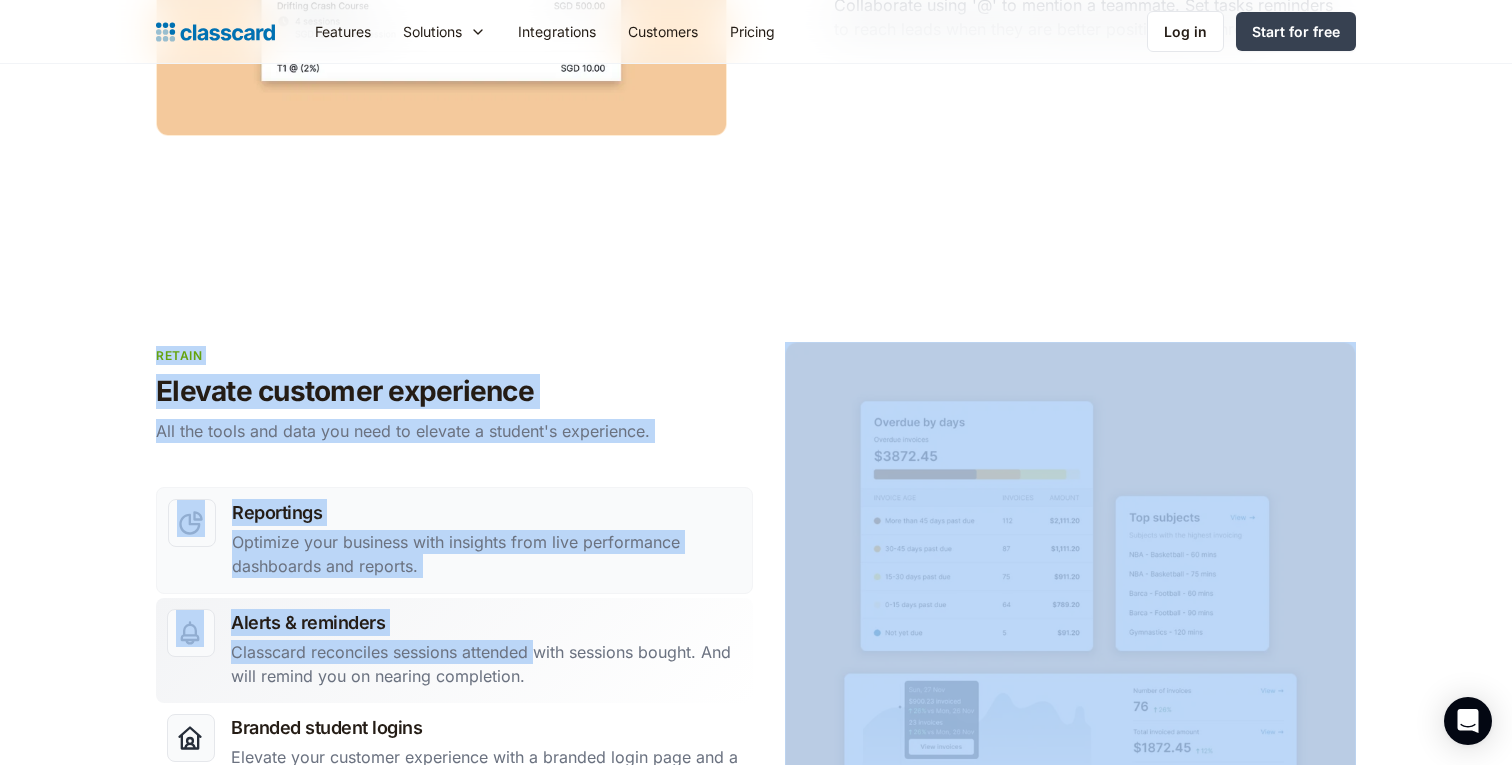 drag, startPoint x: 299, startPoint y: 358, endPoint x: 531, endPoint y: 673, distance: 391.21478 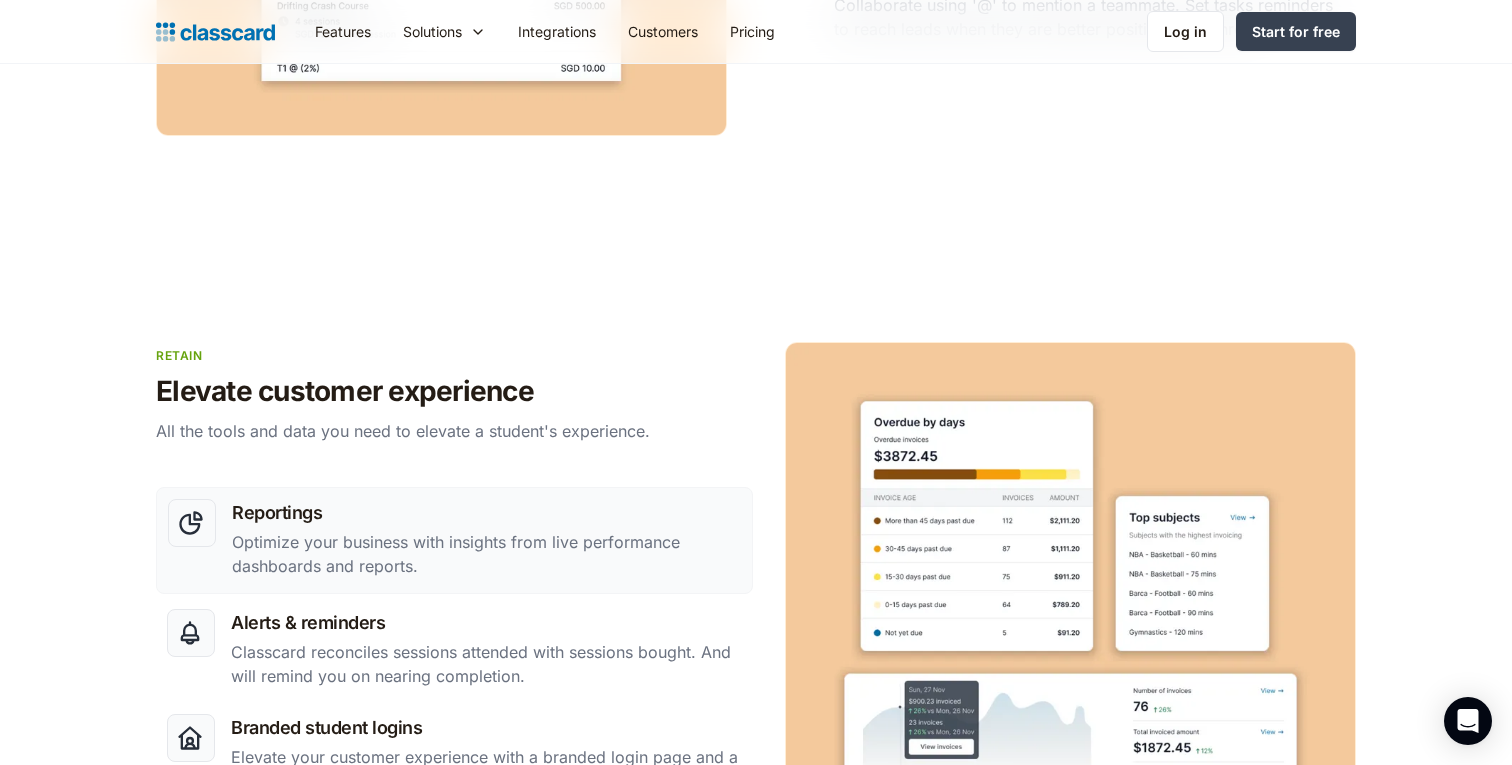 click on "retain Elevate customer experience All the tools and data you need to elevate a student's experience. Reportings Optimize your business with insights from live performance dashboards and reports. Alerts & reminders Classcard reconciles sessions attended with sessions bought. And will remind you on nearing completion. Branded student logins Elevate your customer experience with a branded login page and a user-friendly student portal – all on a custom domain or subdomain." at bounding box center [756, 684] 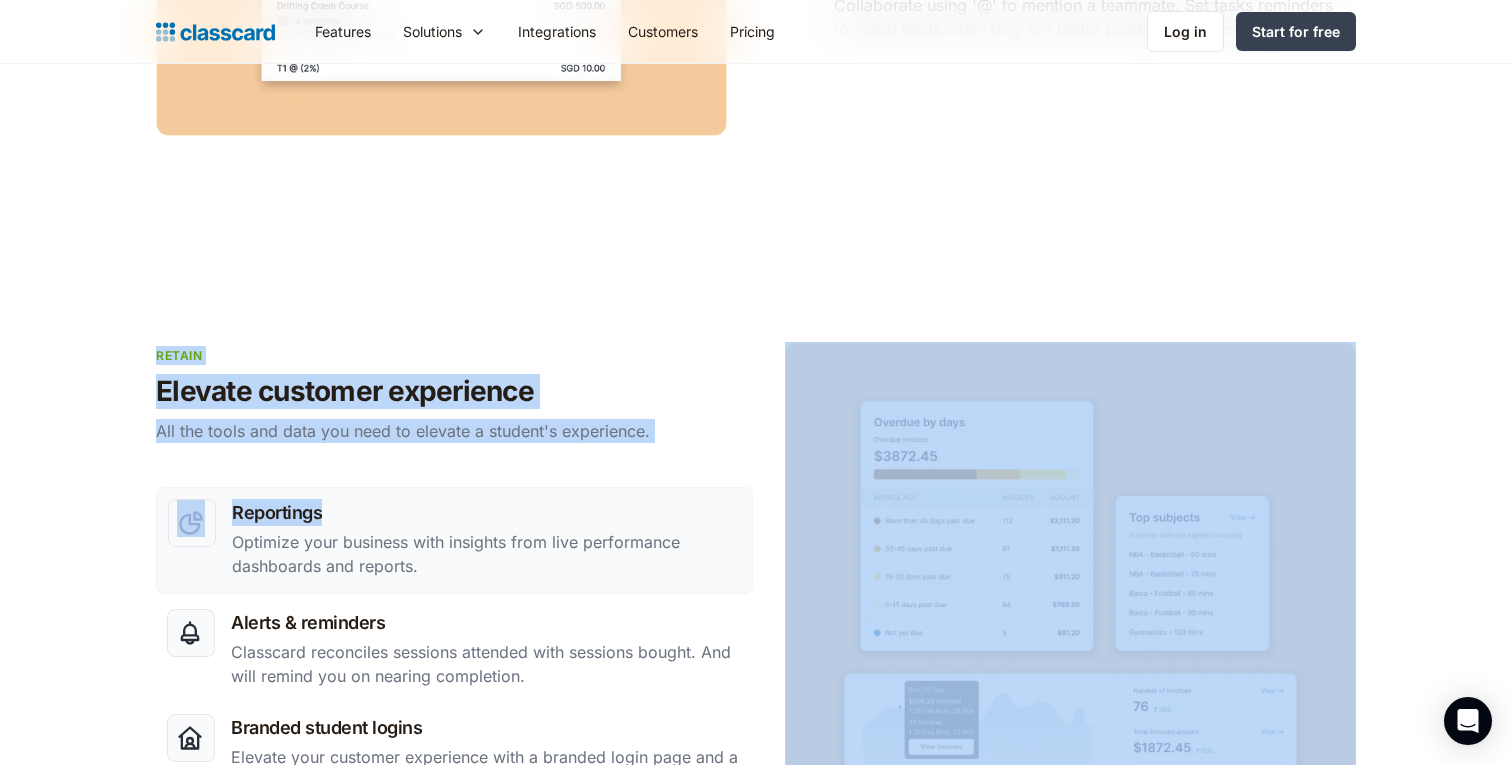 drag, startPoint x: 155, startPoint y: 338, endPoint x: 644, endPoint y: 453, distance: 502.3405 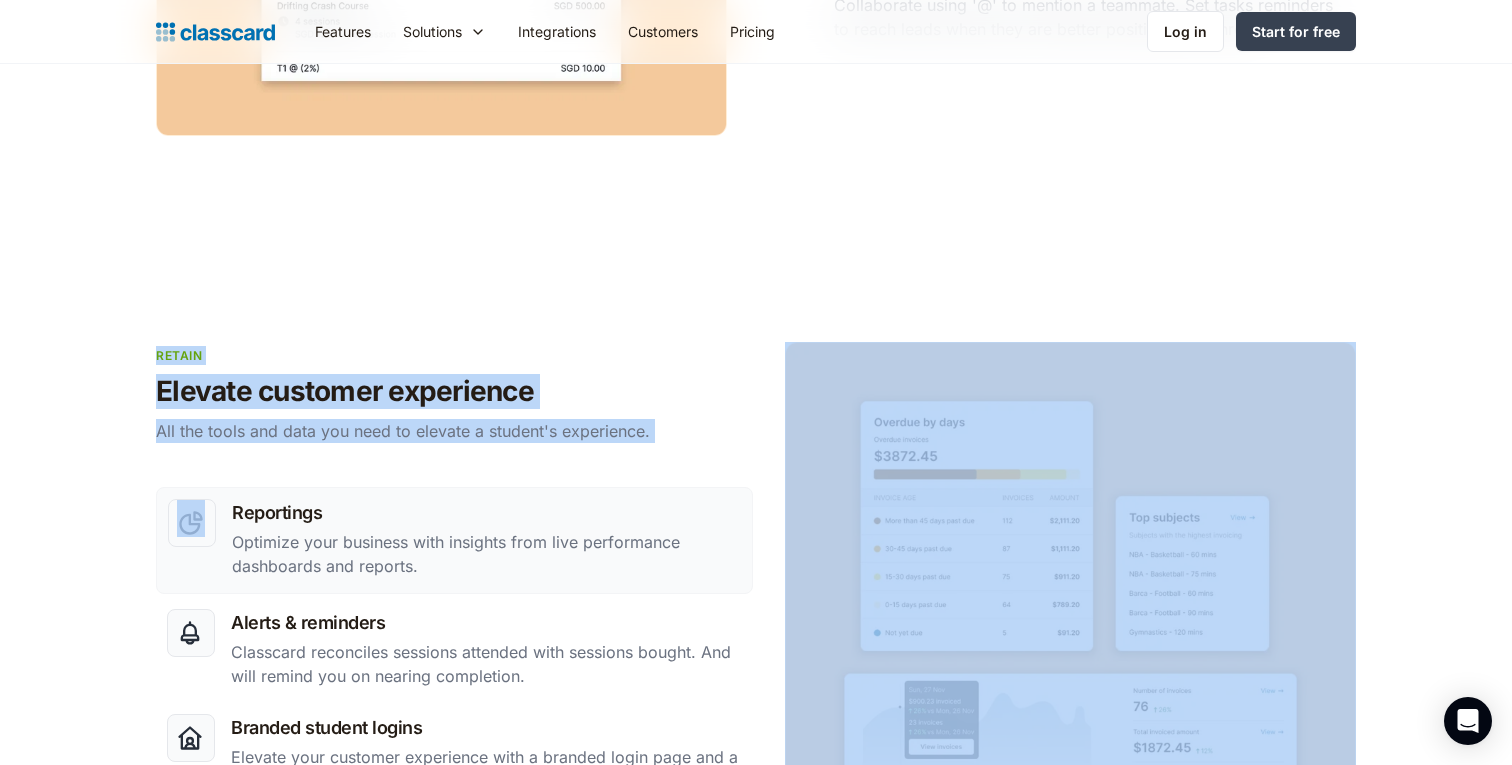 drag, startPoint x: 661, startPoint y: 416, endPoint x: 138, endPoint y: 336, distance: 529.0832 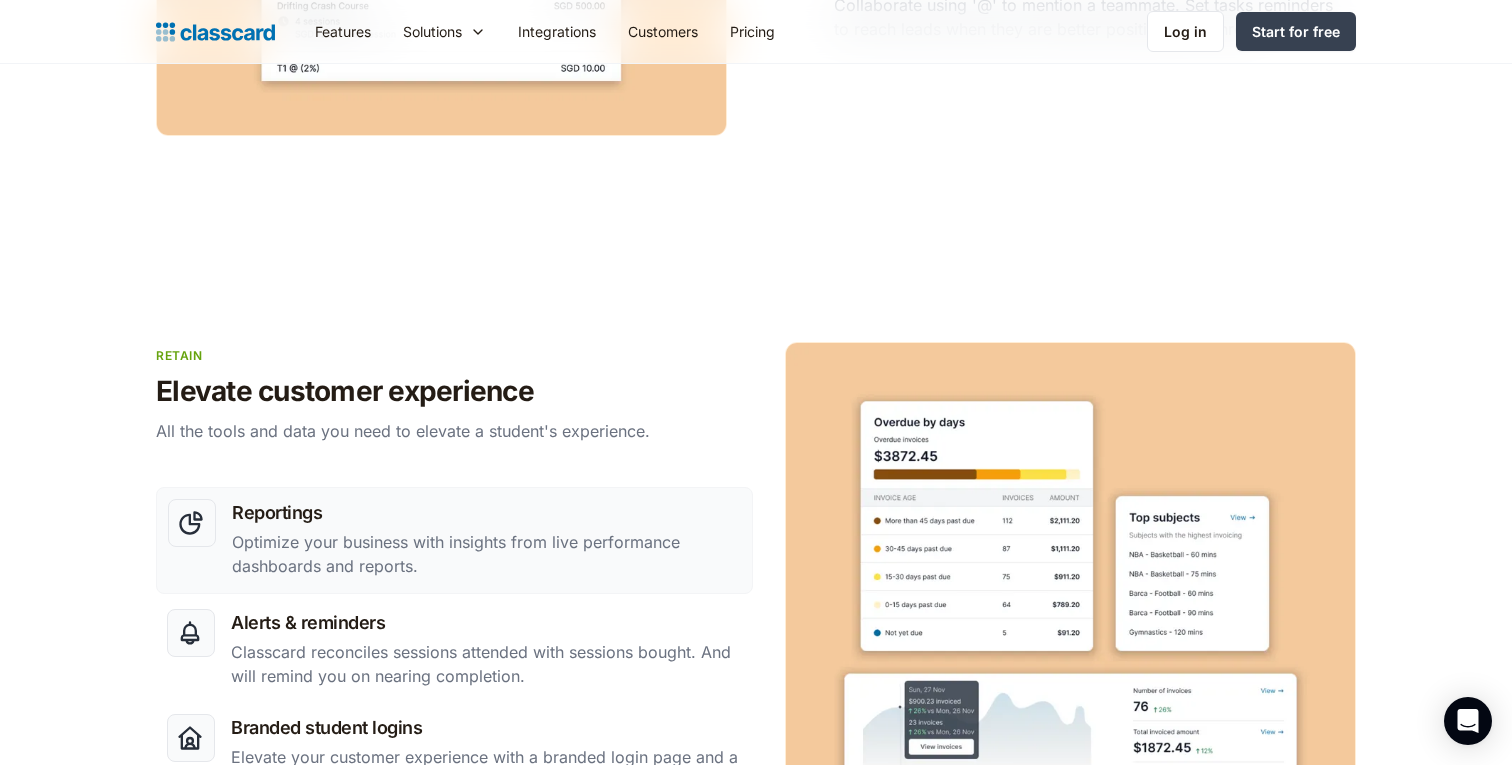 click on "retain Elevate customer experience All the tools and data you need to elevate a student's experience. Reportings Optimize your business with insights from live performance dashboards and reports. Alerts & reminders Classcard reconciles sessions attended with sessions bought. And will remind you on nearing completion. Branded student logins Elevate your customer experience with a branded login page and a user-friendly student portal – all on a custom domain or subdomain." at bounding box center (756, 684) 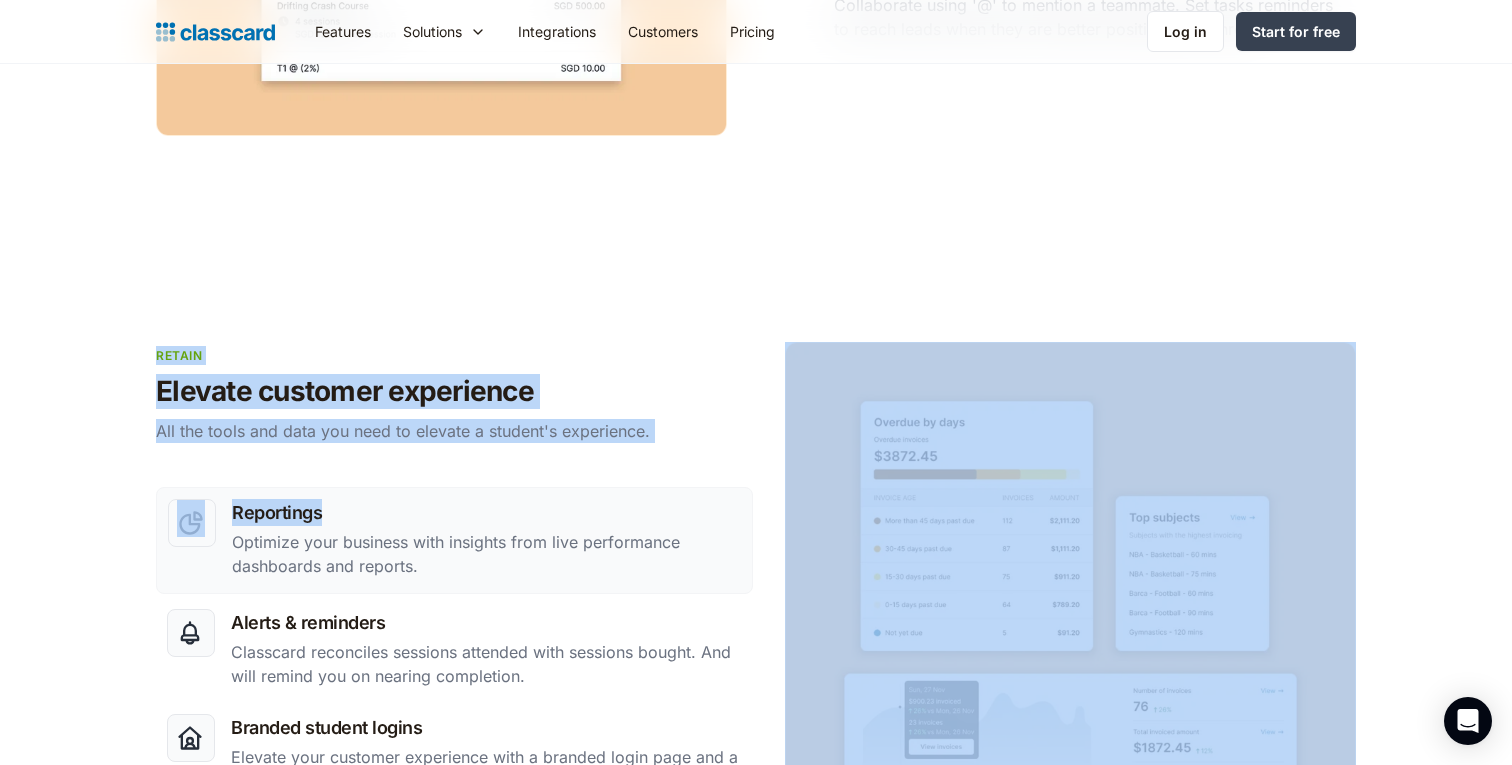 drag, startPoint x: 138, startPoint y: 336, endPoint x: 553, endPoint y: 387, distance: 418.12198 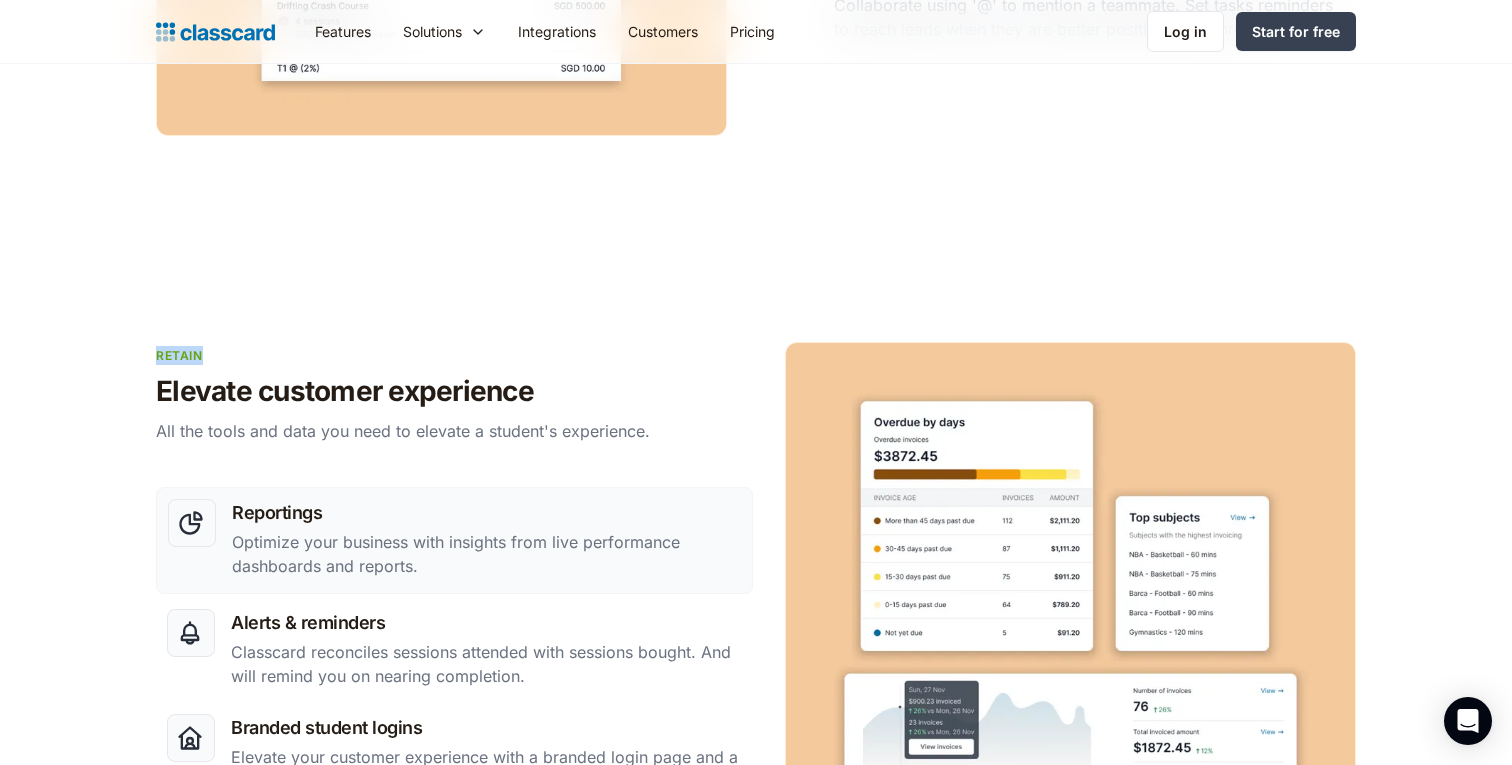 drag, startPoint x: 149, startPoint y: 360, endPoint x: 212, endPoint y: 353, distance: 63.387695 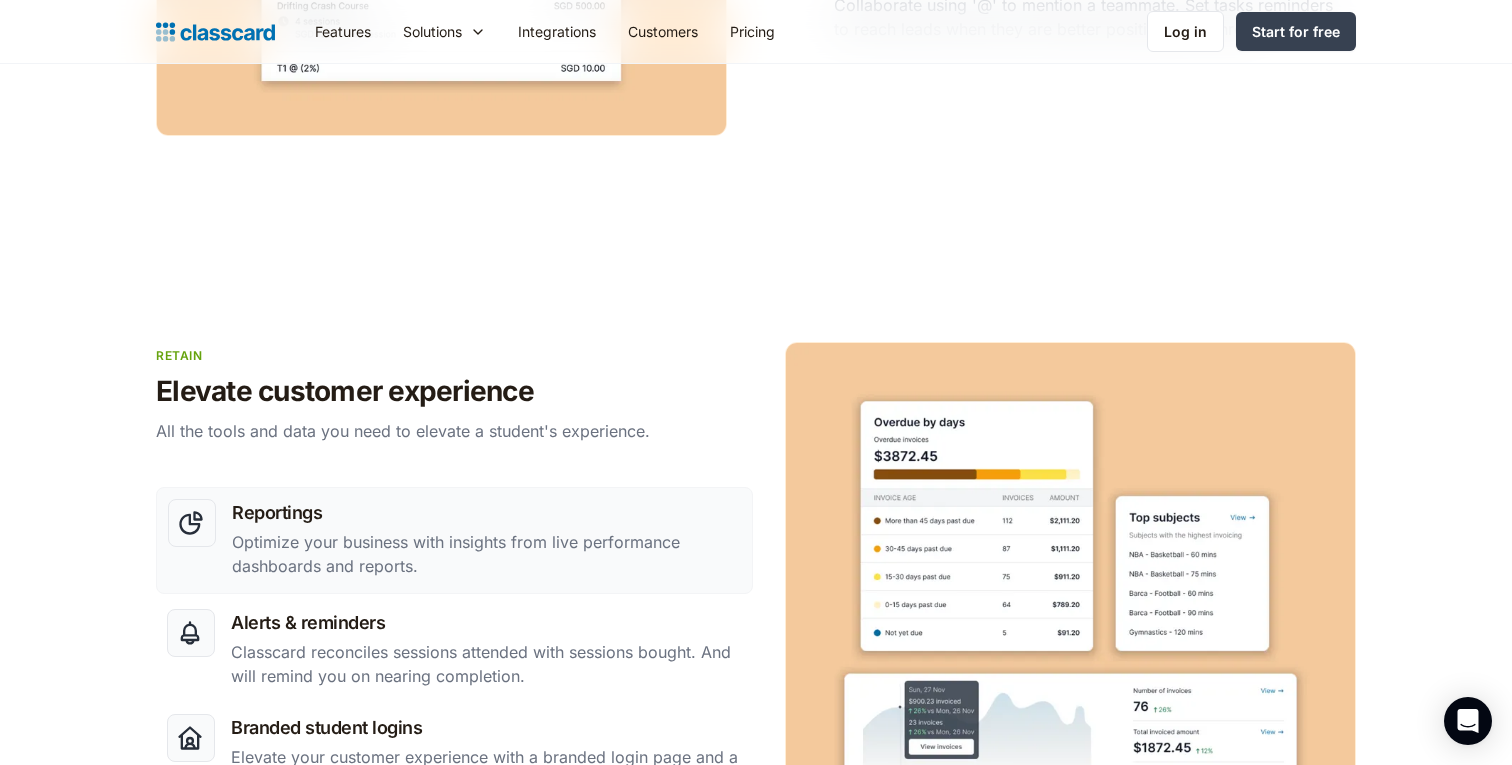 click on "retain" at bounding box center (451, 355) 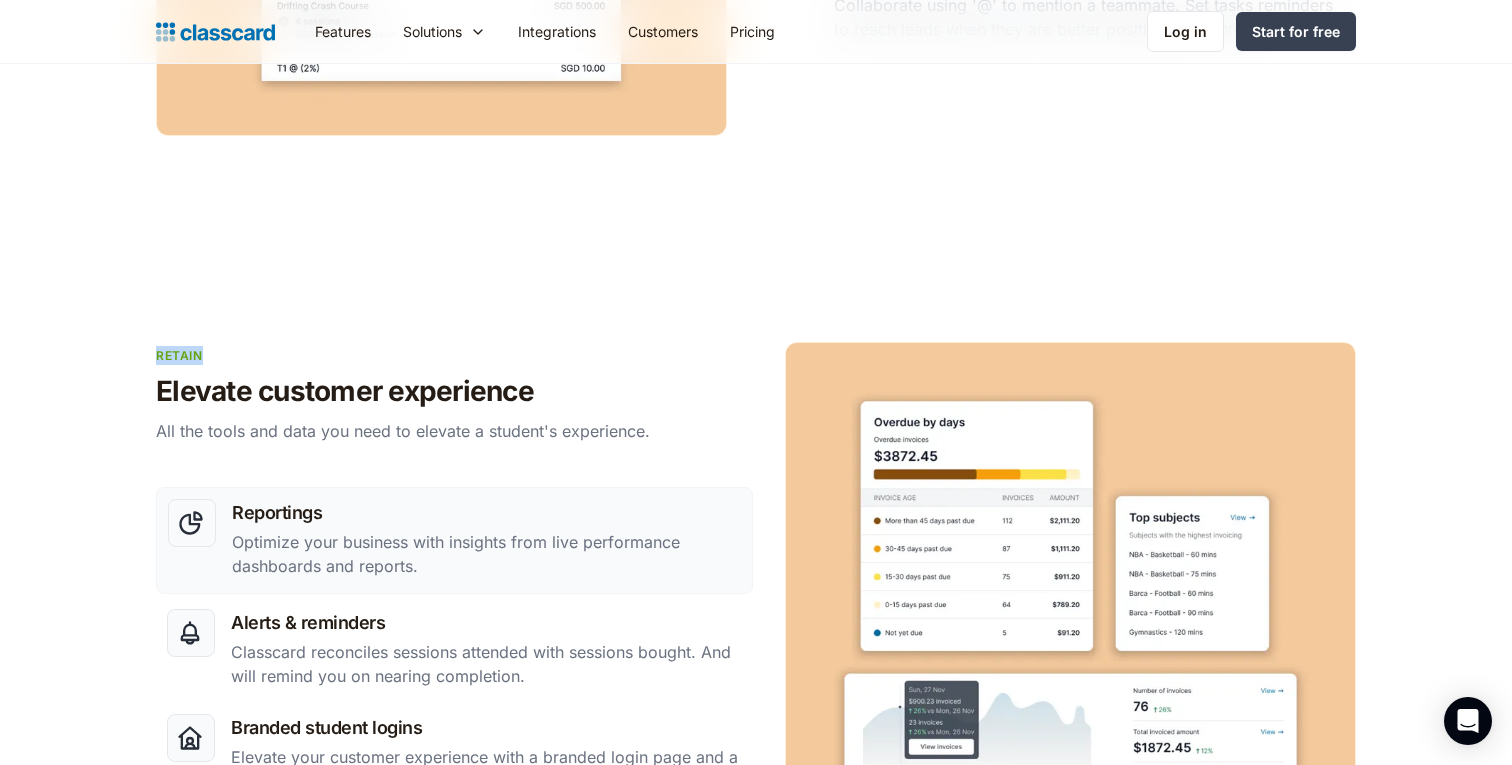 drag, startPoint x: 157, startPoint y: 353, endPoint x: 114, endPoint y: 335, distance: 46.615448 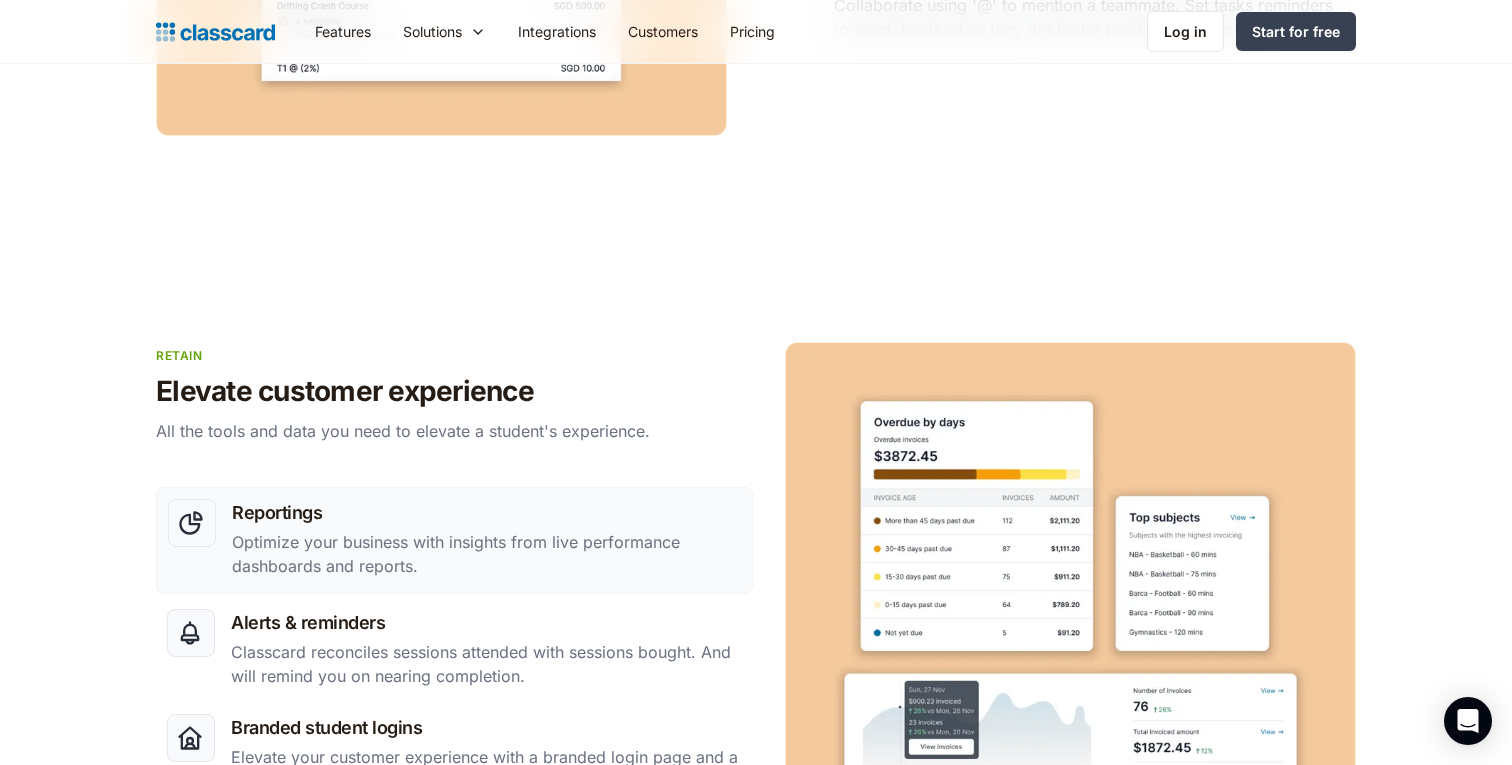 click on "retain Elevate customer experience All the tools and data you need to elevate a student's experience. Reportings Optimize your business with insights from live performance dashboards and reports. Alerts & reminders Classcard reconciles sessions attended with sessions bought. And will remind you on nearing completion. Branded student logins Elevate your customer experience with a branded login page and a user-friendly student portal – all on a custom domain or subdomain." at bounding box center [756, 684] 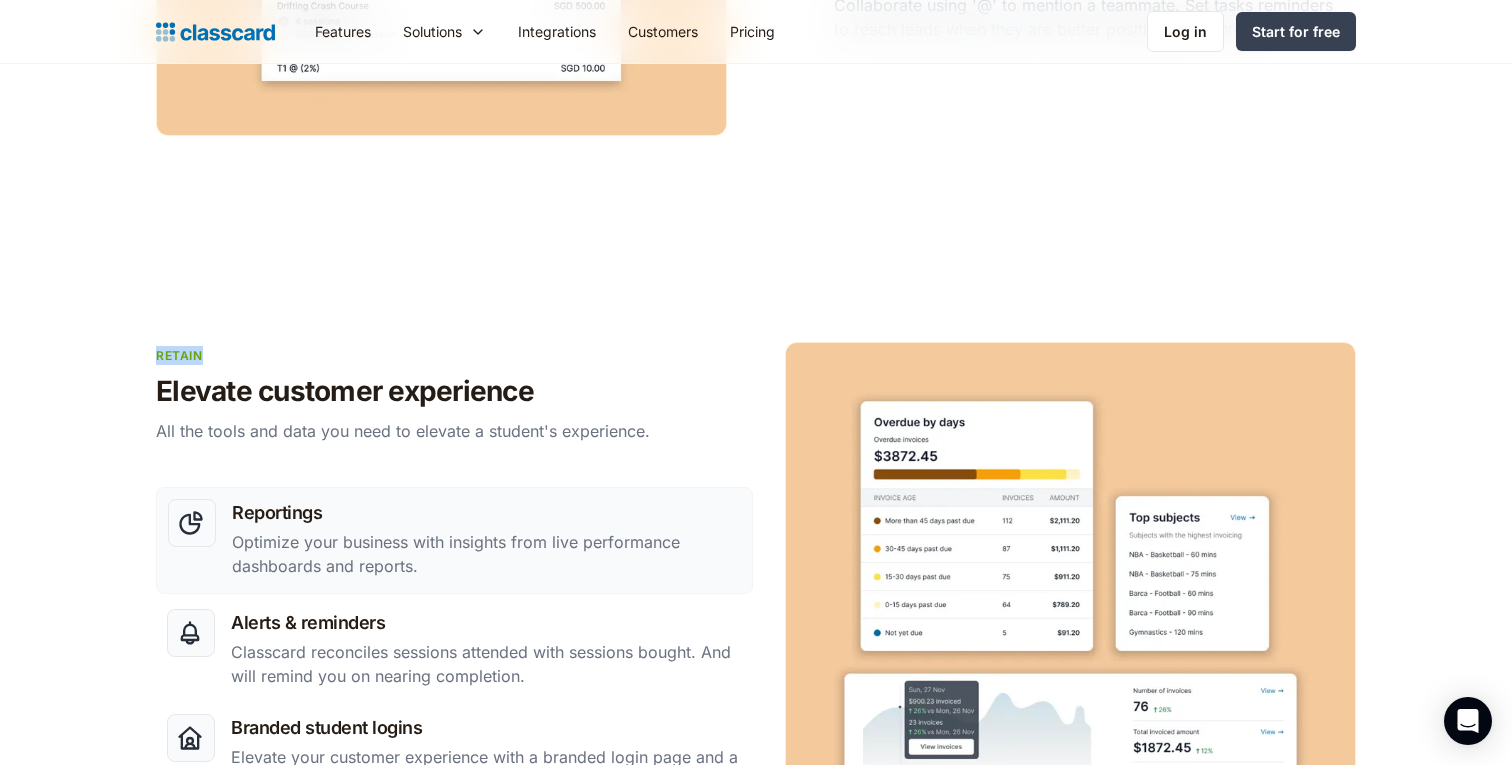 drag, startPoint x: 114, startPoint y: 335, endPoint x: 144, endPoint y: 355, distance: 36.05551 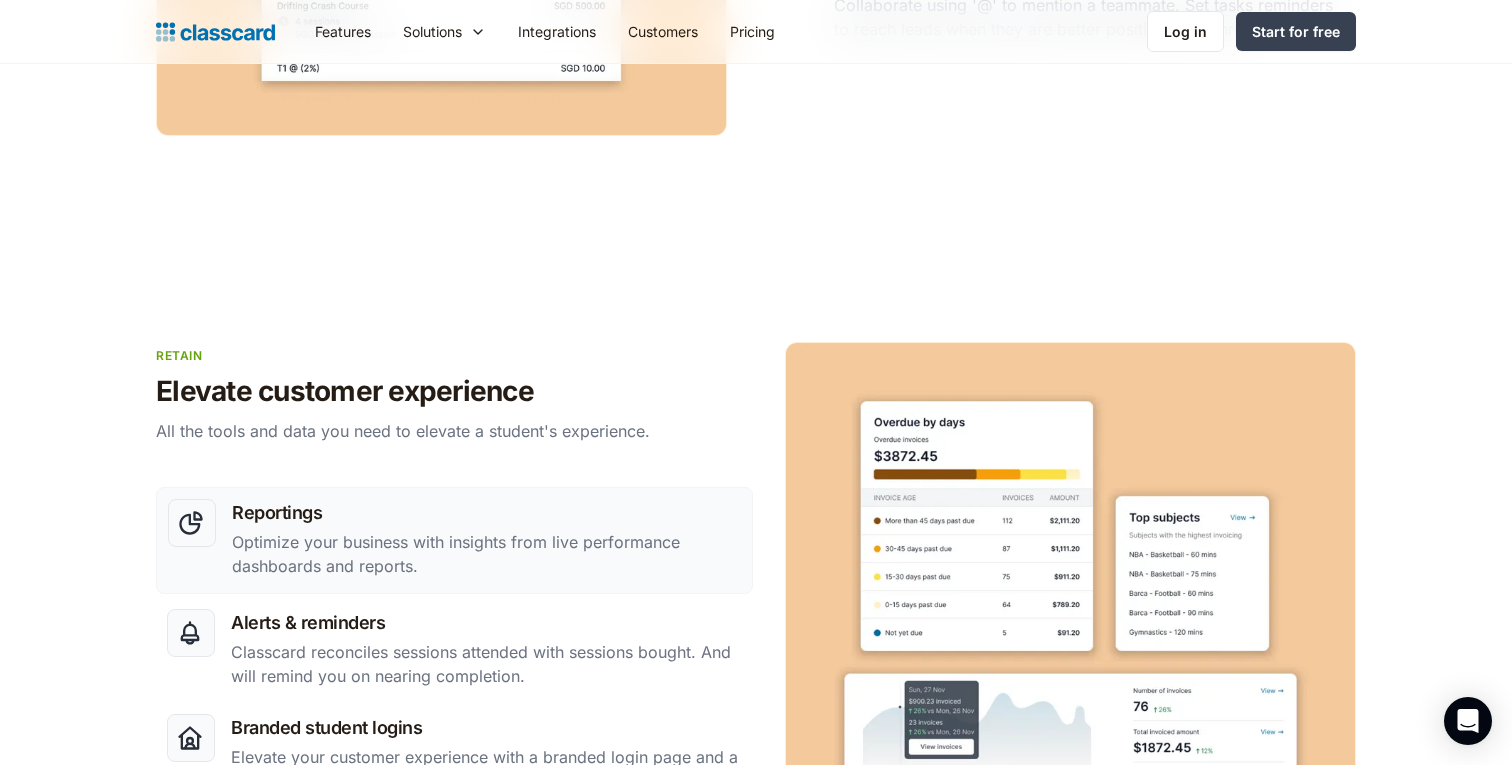 click on "retain Elevate customer experience All the tools and data you need to elevate a student's experience. Reportings Optimize your business with insights from live performance dashboards and reports. Alerts & reminders Classcard reconciles sessions attended with sessions bought. And will remind you on nearing completion. Branded student logins Elevate your customer experience with a branded login page and a user-friendly student portal – all on a custom domain or subdomain." at bounding box center [756, 684] 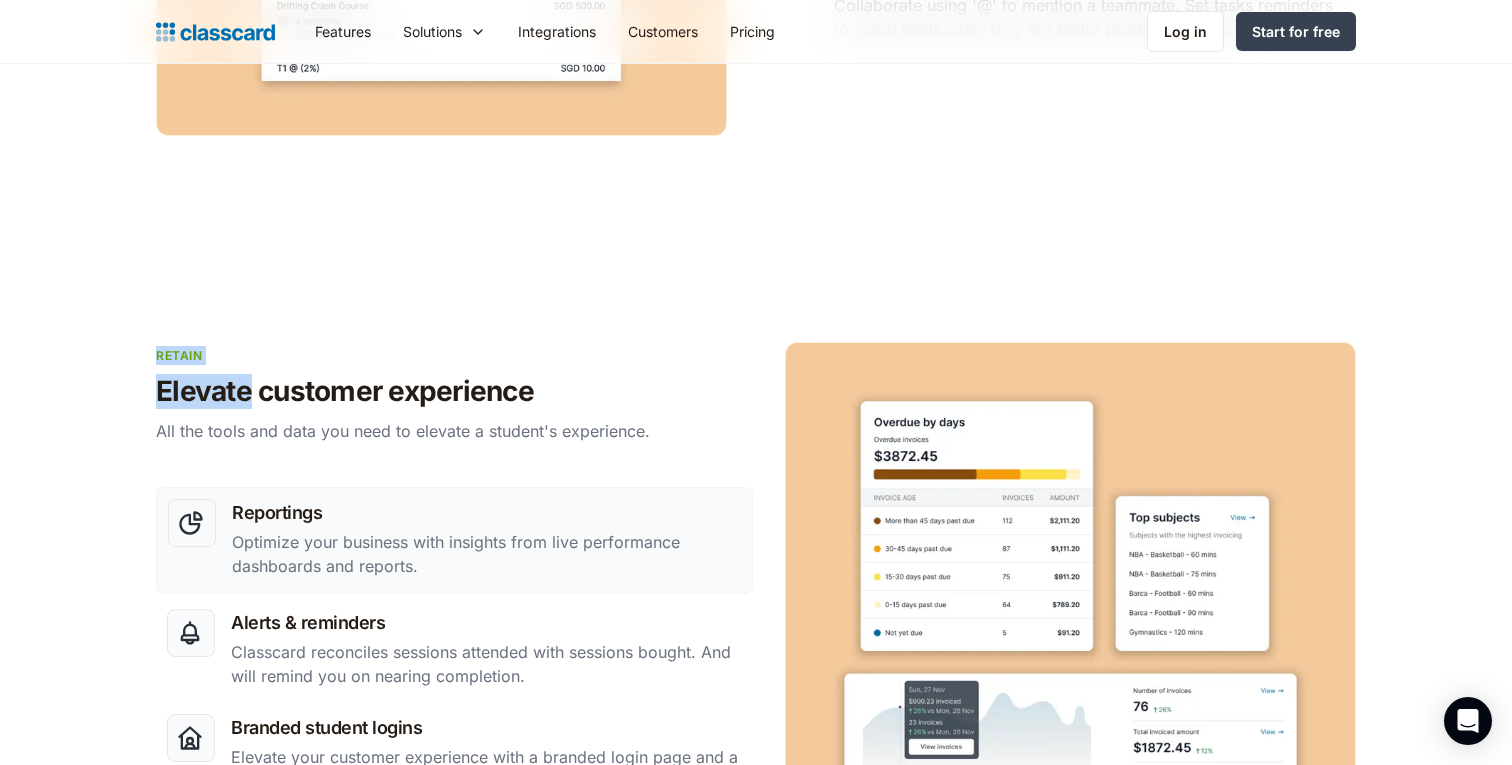 drag, startPoint x: 144, startPoint y: 355, endPoint x: 122, endPoint y: 364, distance: 23.769728 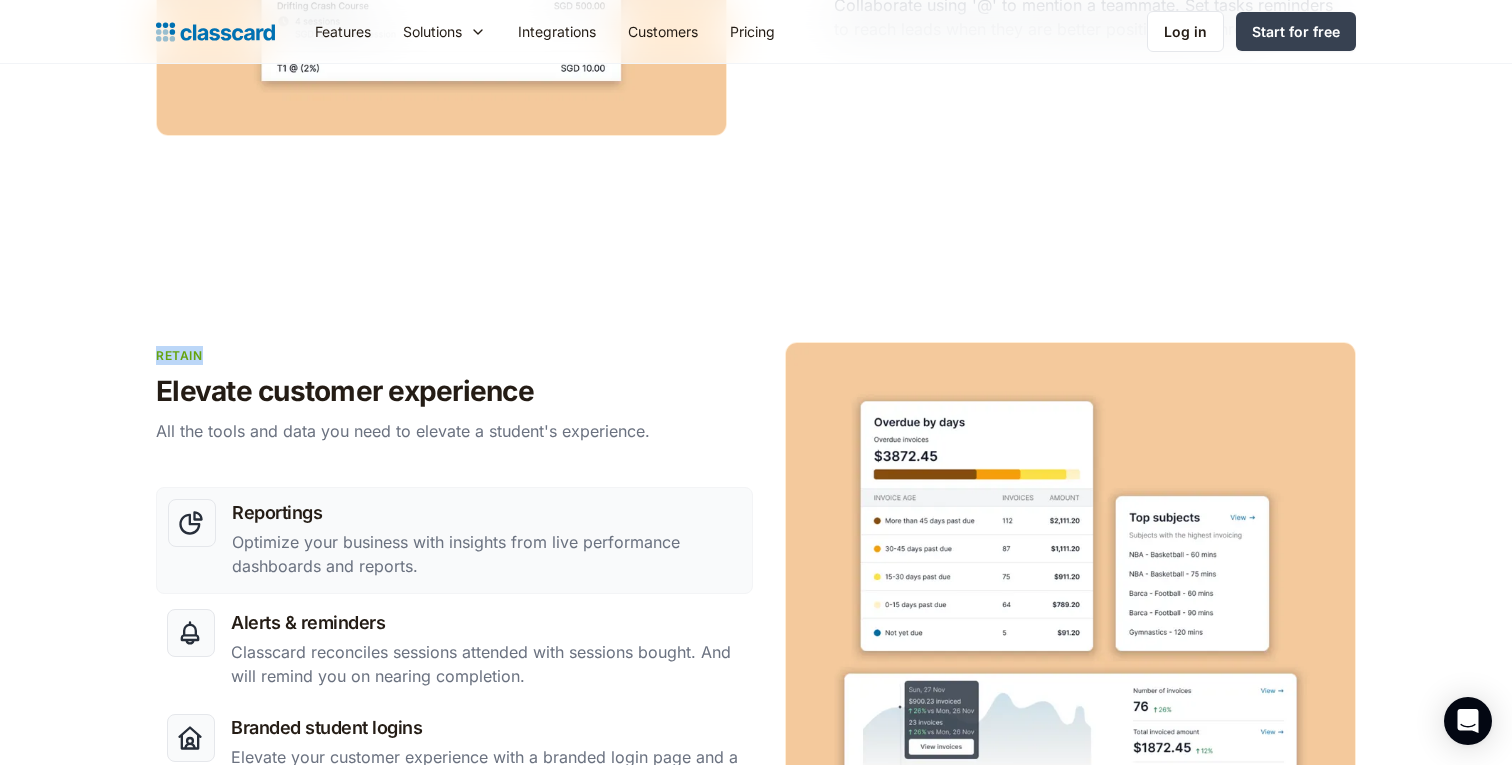 click on "retain Elevate customer experience All the tools and data you need to elevate a student's experience. Reportings Optimize your business with insights from live performance dashboards and reports. Alerts & reminders Classcard reconciles sessions attended with sessions bought. And will remind you on nearing completion. Branded student logins Elevate your customer experience with a branded login page and a user-friendly student portal – all on a custom domain or subdomain." at bounding box center [756, 684] 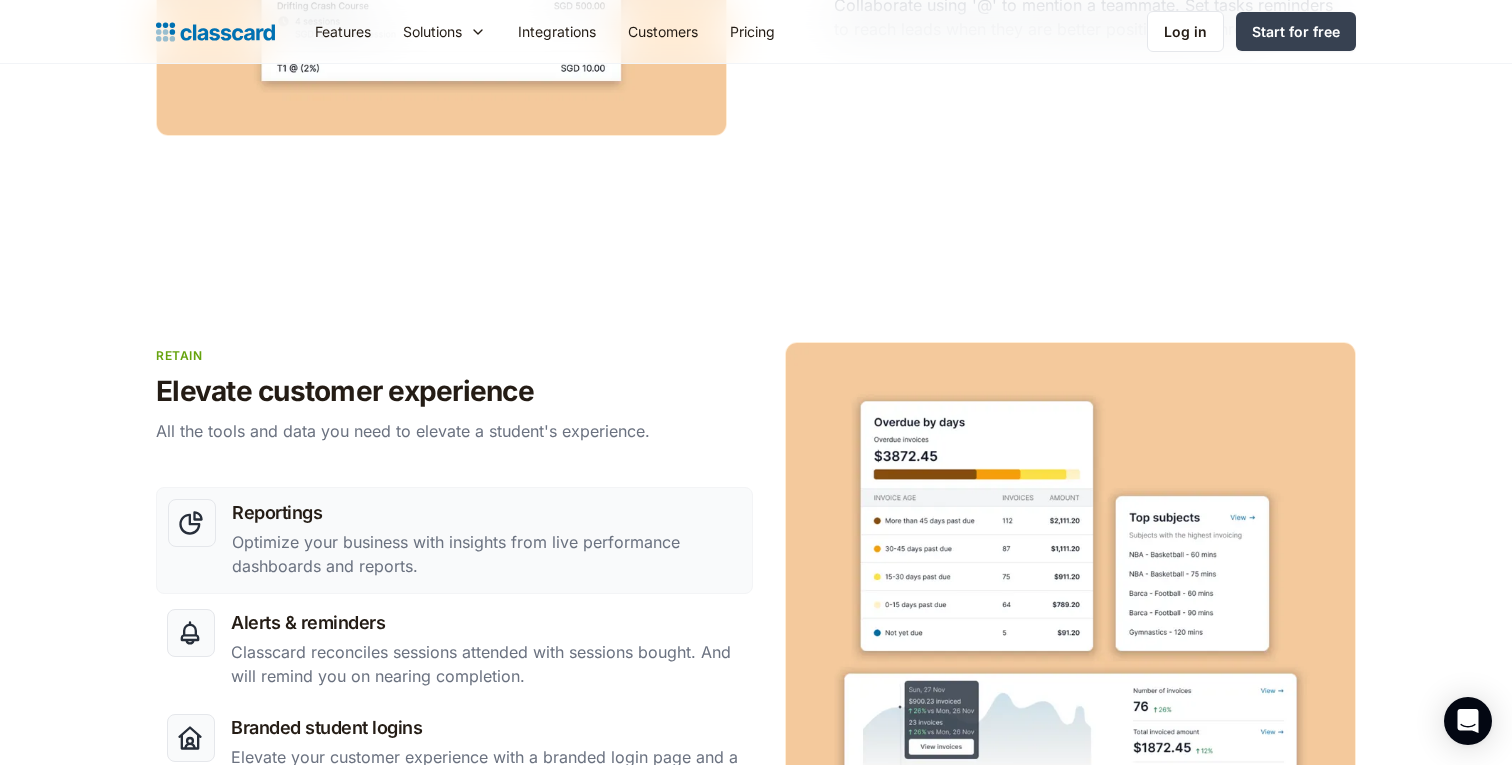 click on "Reportings Optimize your business with insights from live performance dashboards and reports. Alerts & reminders Classcard reconciles sessions attended with sessions bought. And will remind you on nearing completion. Branded student logins Elevate your customer experience with a branded login page and a user-friendly student portal – all on a custom domain or subdomain." at bounding box center (756, -895) 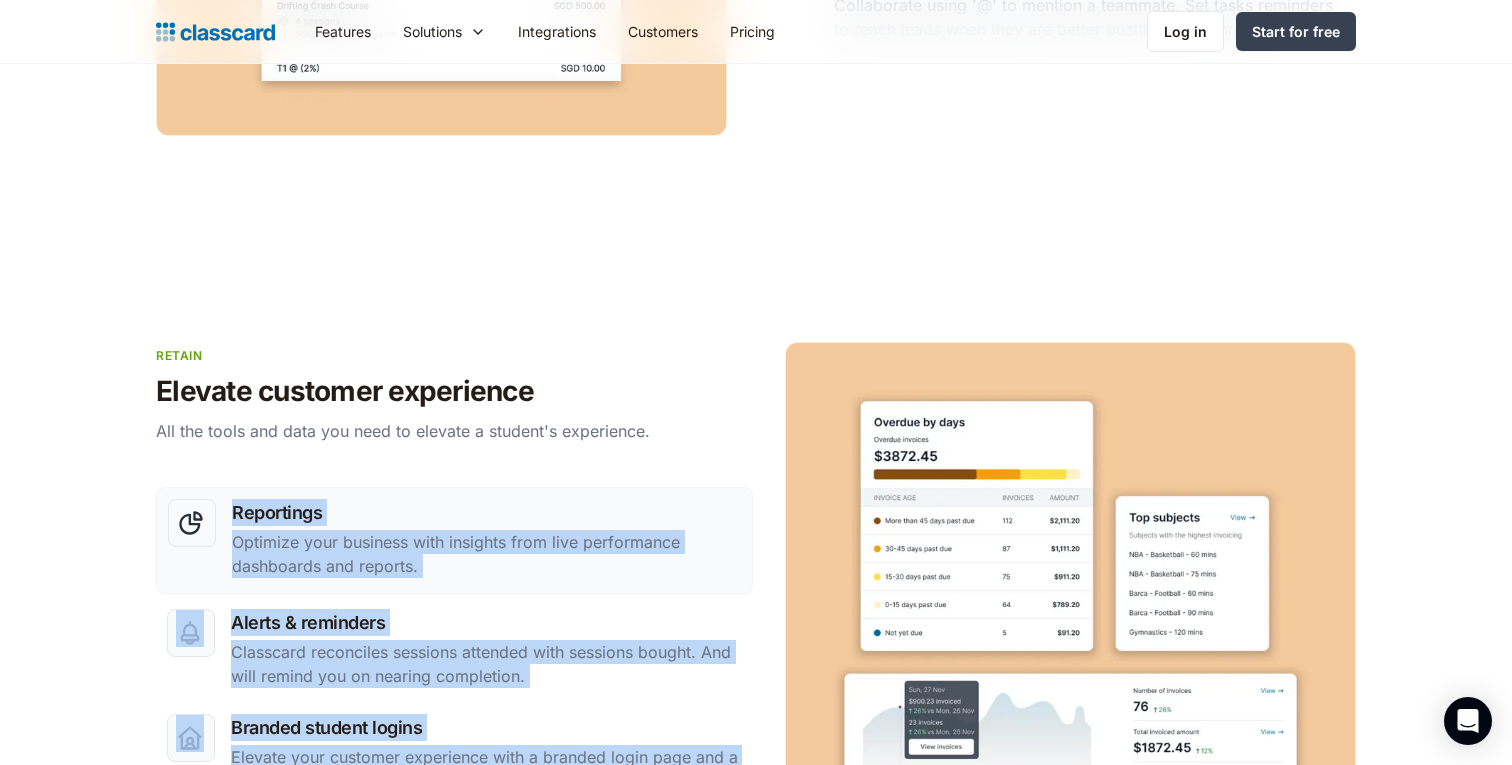 drag, startPoint x: 159, startPoint y: 374, endPoint x: 443, endPoint y: 379, distance: 284.044 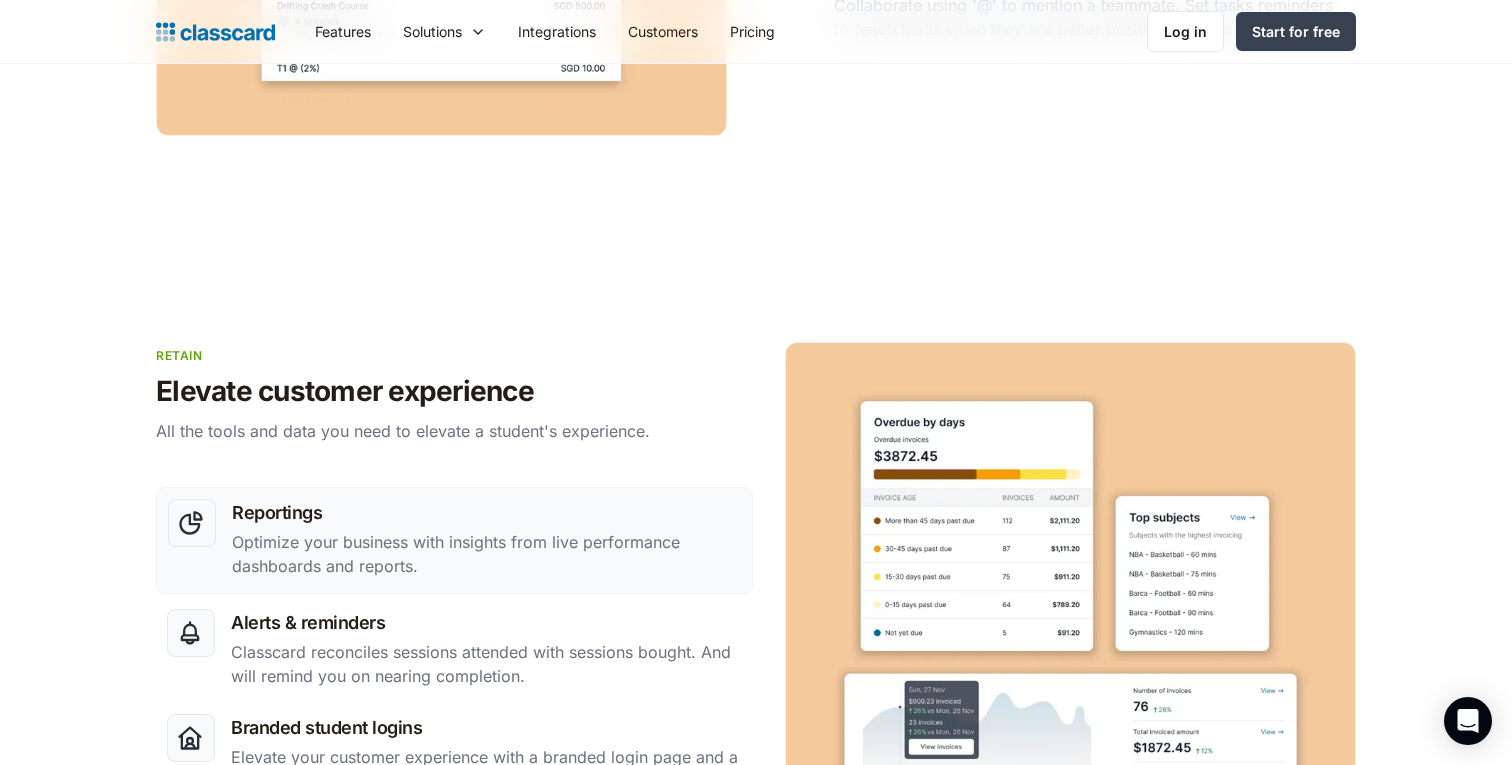 click on "Reportings Optimize your business with insights from live performance dashboards and reports. Alerts & reminders Classcard reconciles sessions attended with sessions bought. And will remind you on nearing completion. Branded student logins Elevate your customer experience with a branded login page and a user-friendly student portal – all on a custom domain or subdomain." at bounding box center [756, -895] 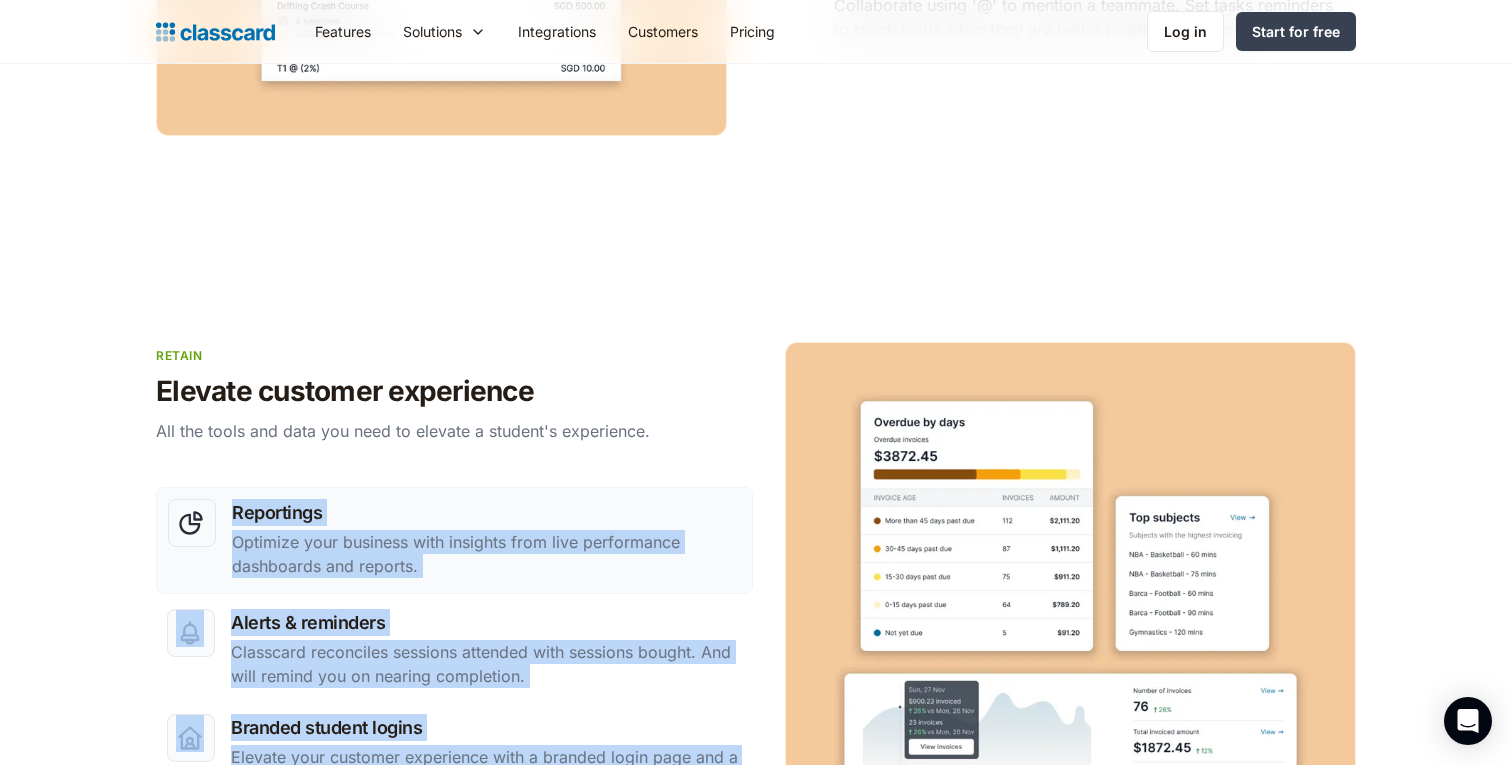 drag, startPoint x: 418, startPoint y: 396, endPoint x: 191, endPoint y: 396, distance: 227 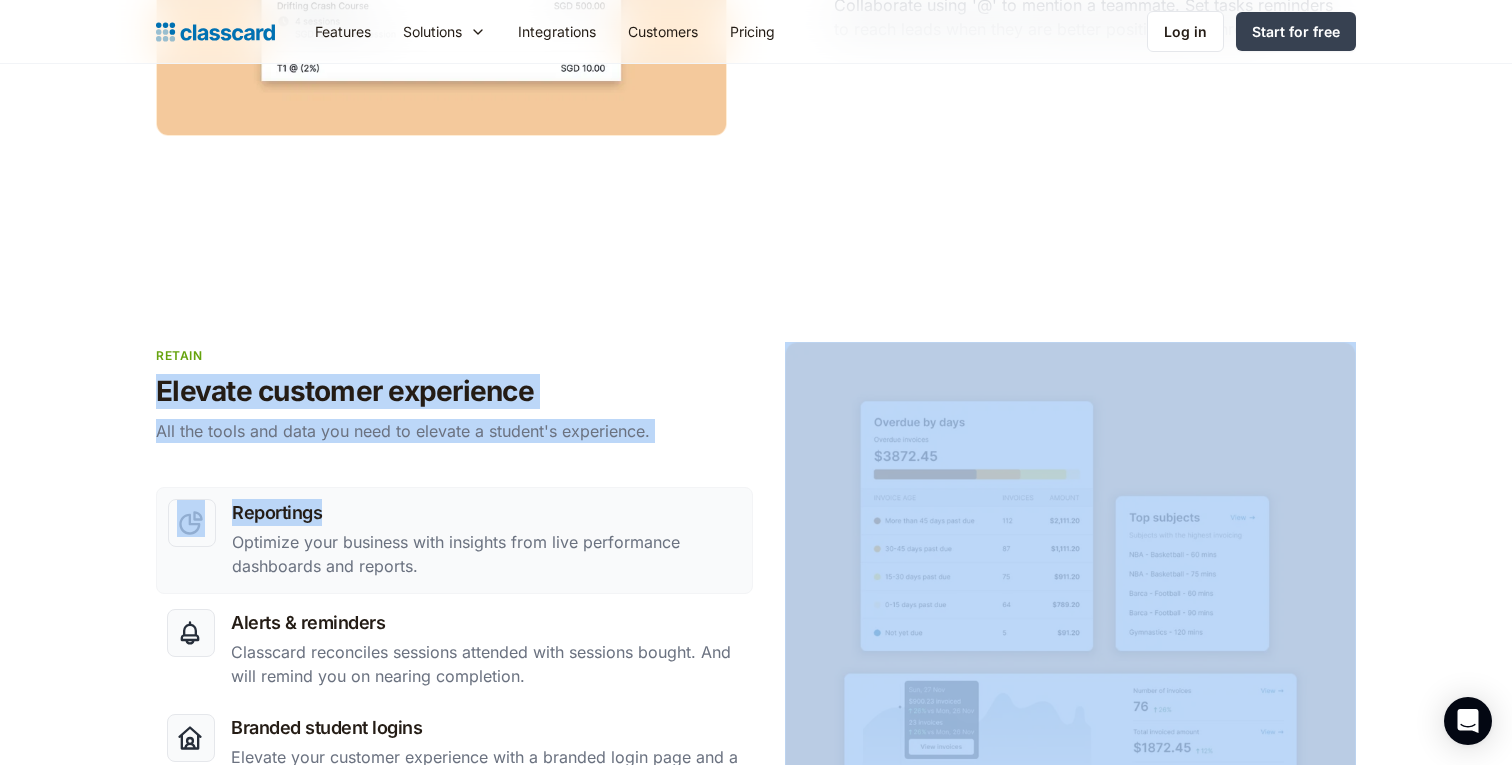 drag, startPoint x: 451, startPoint y: 383, endPoint x: 137, endPoint y: 383, distance: 314 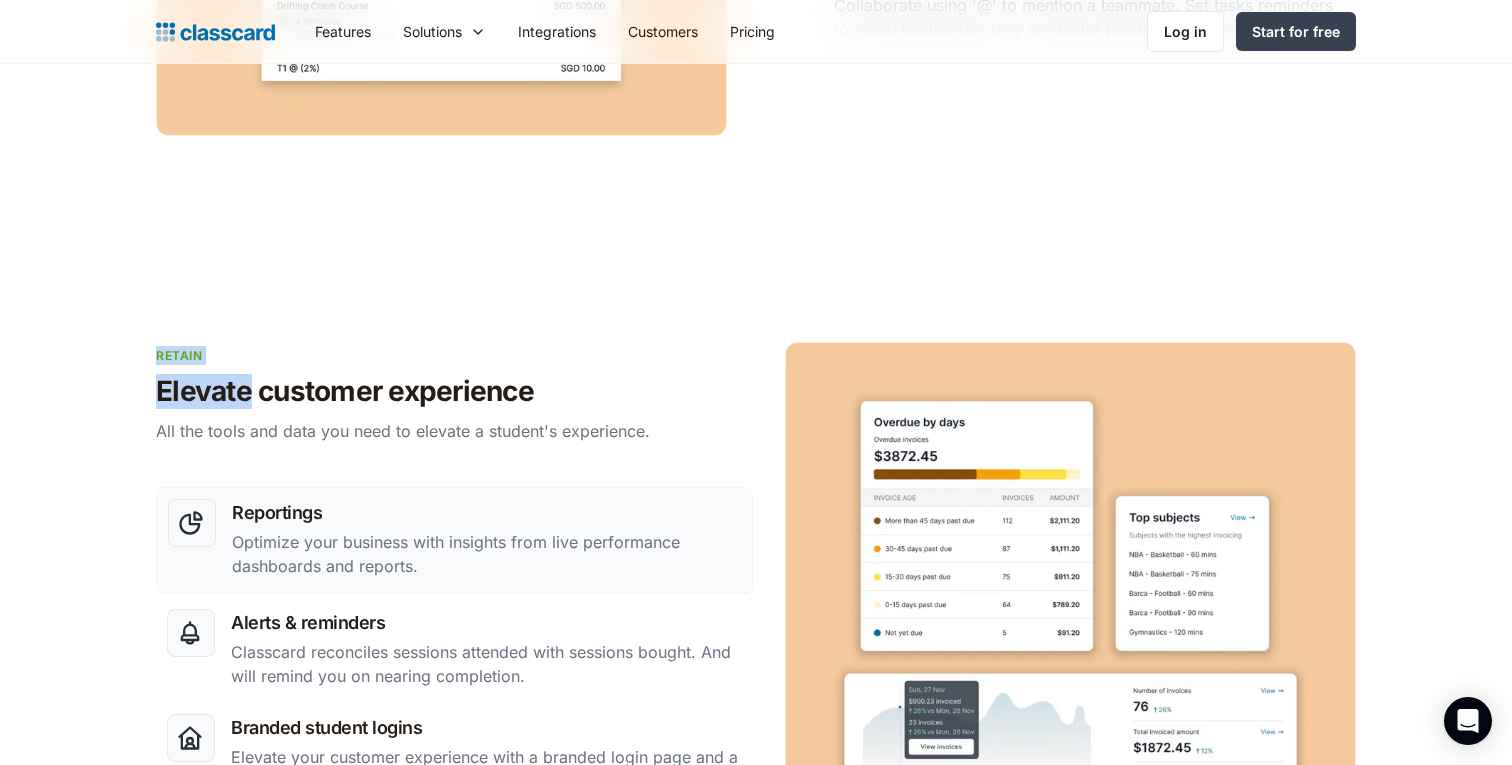 drag, startPoint x: 137, startPoint y: 383, endPoint x: 143, endPoint y: 344, distance: 39.45884 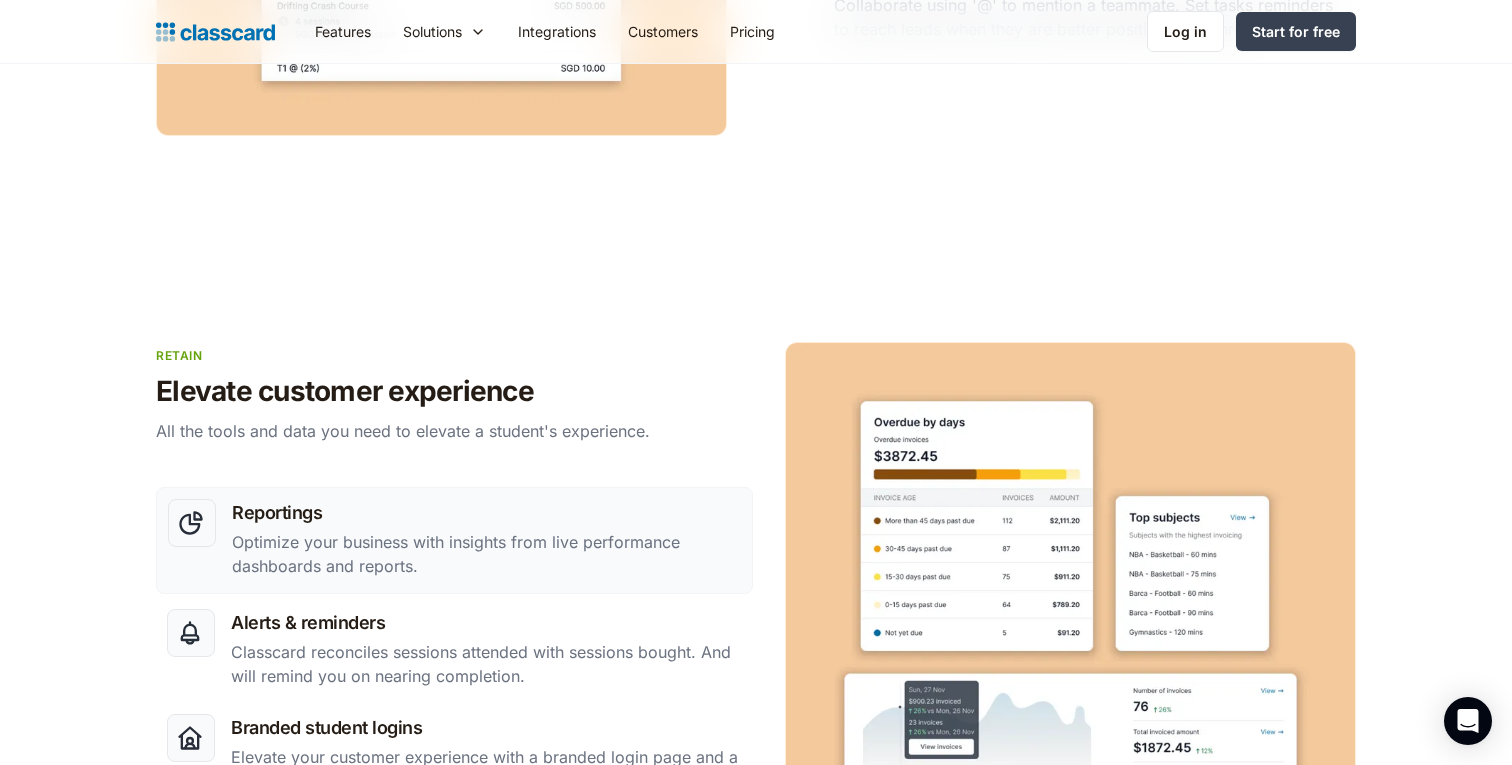 click on "retain Elevate customer experience All the tools and data you need to elevate a student's experience. Reportings Optimize your business with insights from live performance dashboards and reports. Alerts & reminders Classcard reconciles sessions attended with sessions bought. And will remind you on nearing completion. Branded student logins Elevate your customer experience with a branded login page and a user-friendly student portal – all on a custom domain or subdomain." at bounding box center [756, 684] 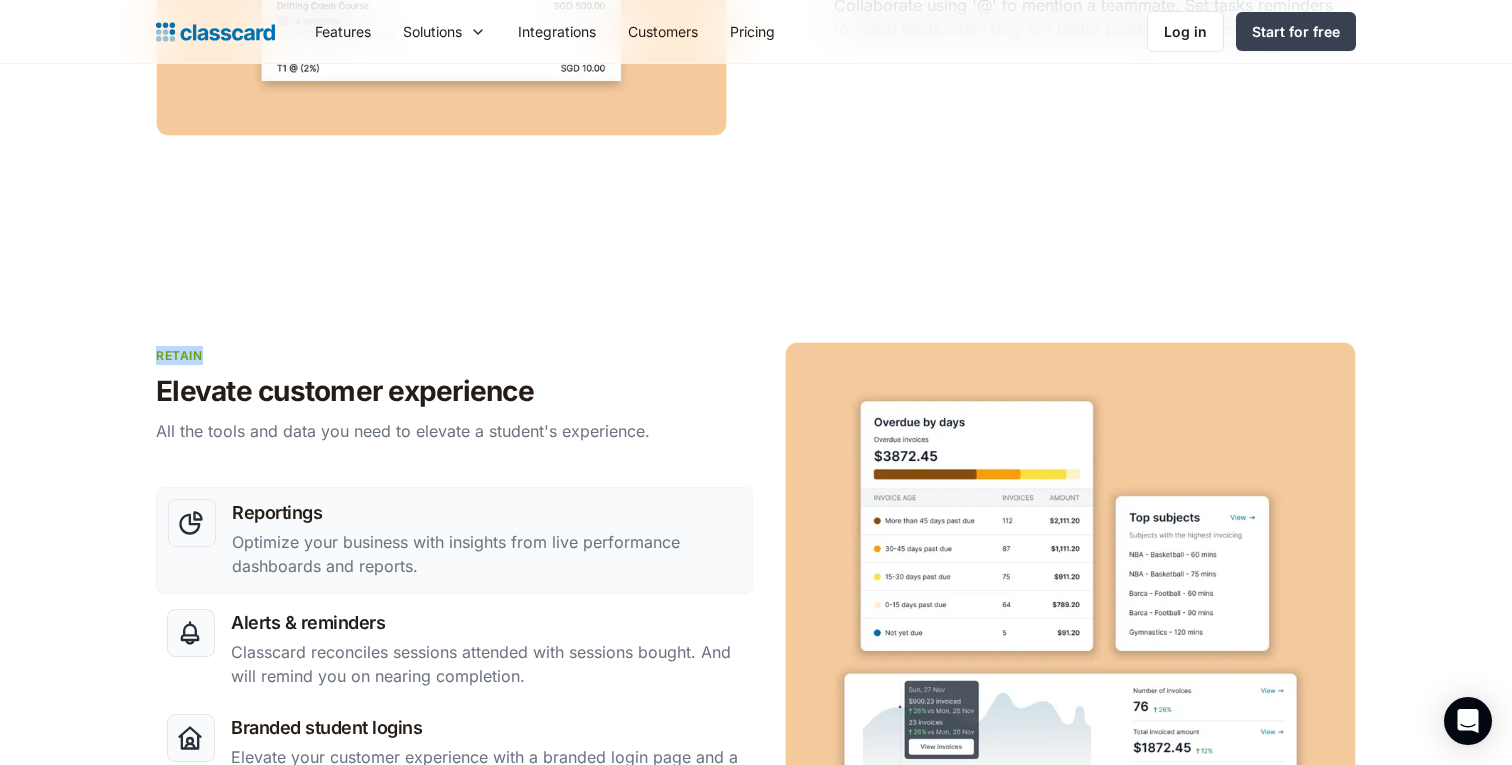 click on "retain" at bounding box center (451, 355) 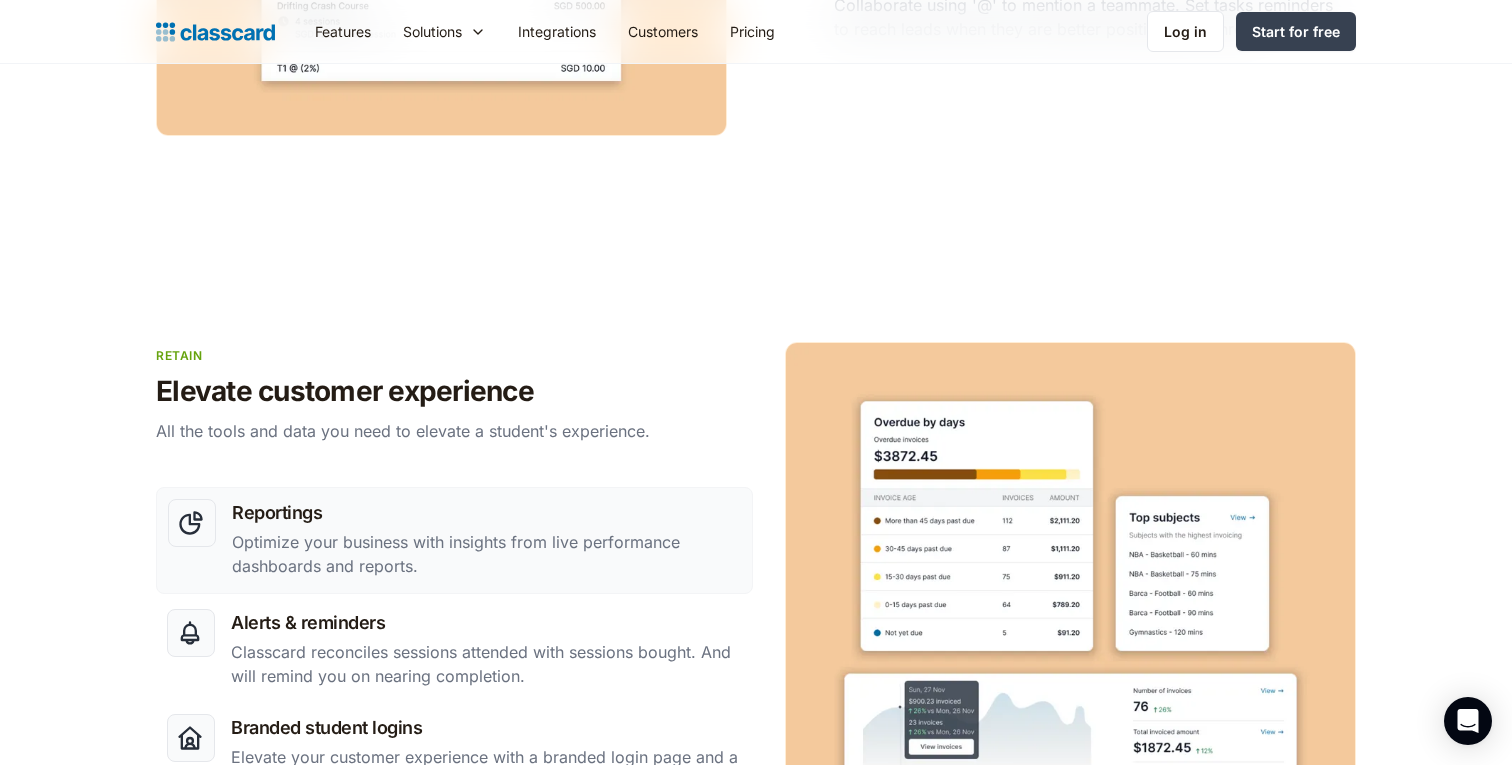 click on "Reportings Optimize your business with insights from live performance dashboards and reports. Alerts & reminders Classcard reconciles sessions attended with sessions bought. And will remind you on nearing completion. Branded student logins Elevate your customer experience with a branded login page and a user-friendly student portal – all on a custom domain or subdomain." at bounding box center (756, -895) 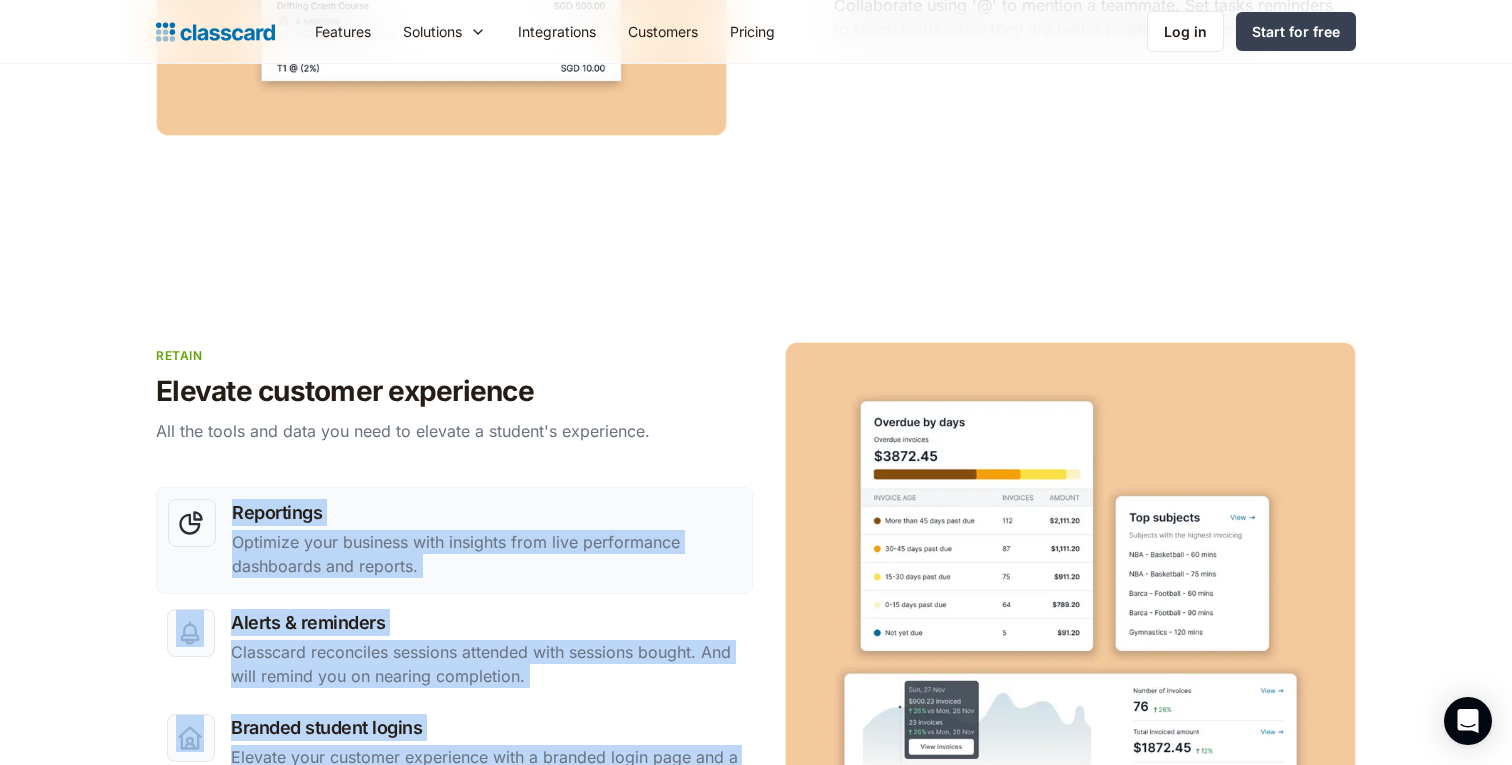 drag, startPoint x: 160, startPoint y: 396, endPoint x: 527, endPoint y: 386, distance: 367.1362 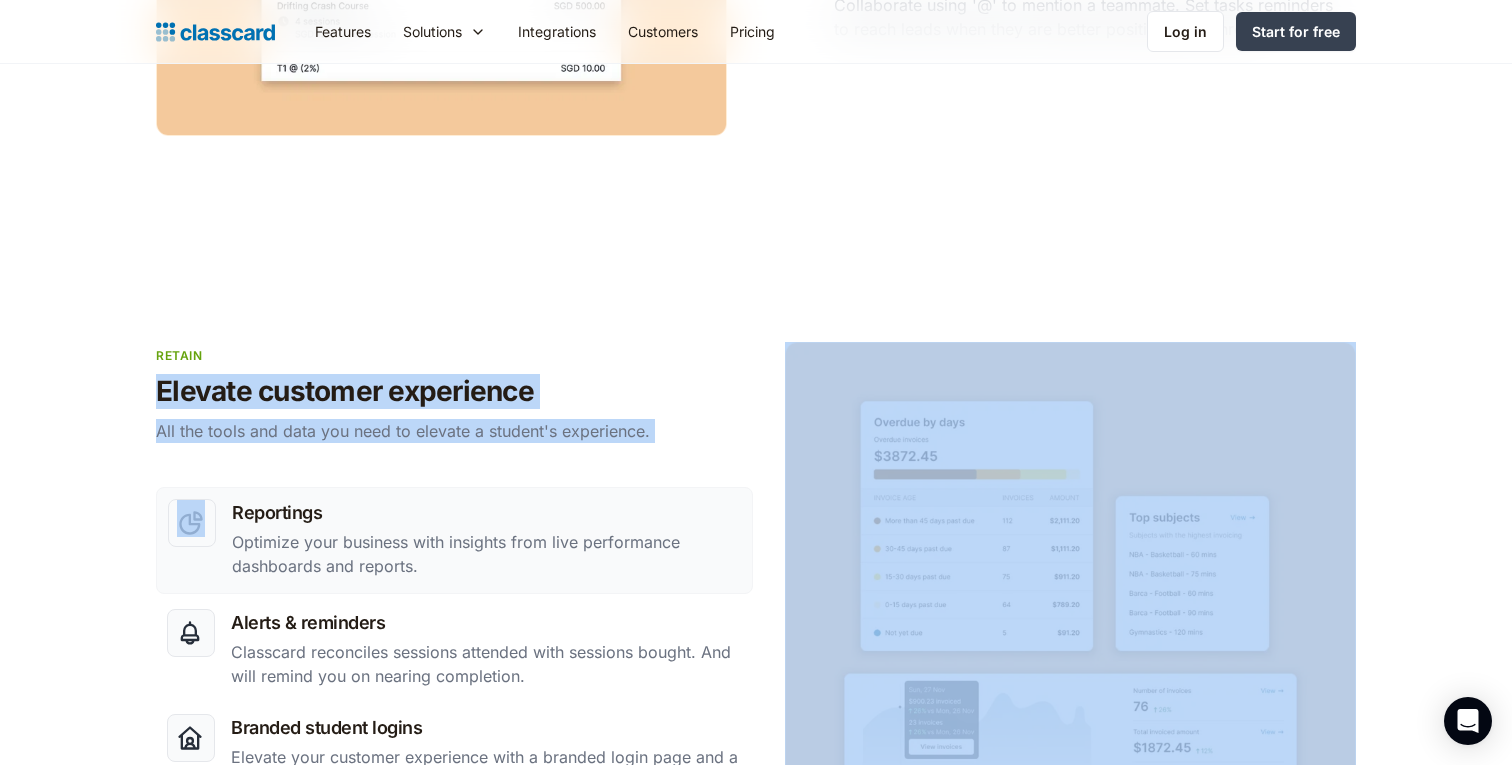 drag, startPoint x: 542, startPoint y: 386, endPoint x: 111, endPoint y: 375, distance: 431.14035 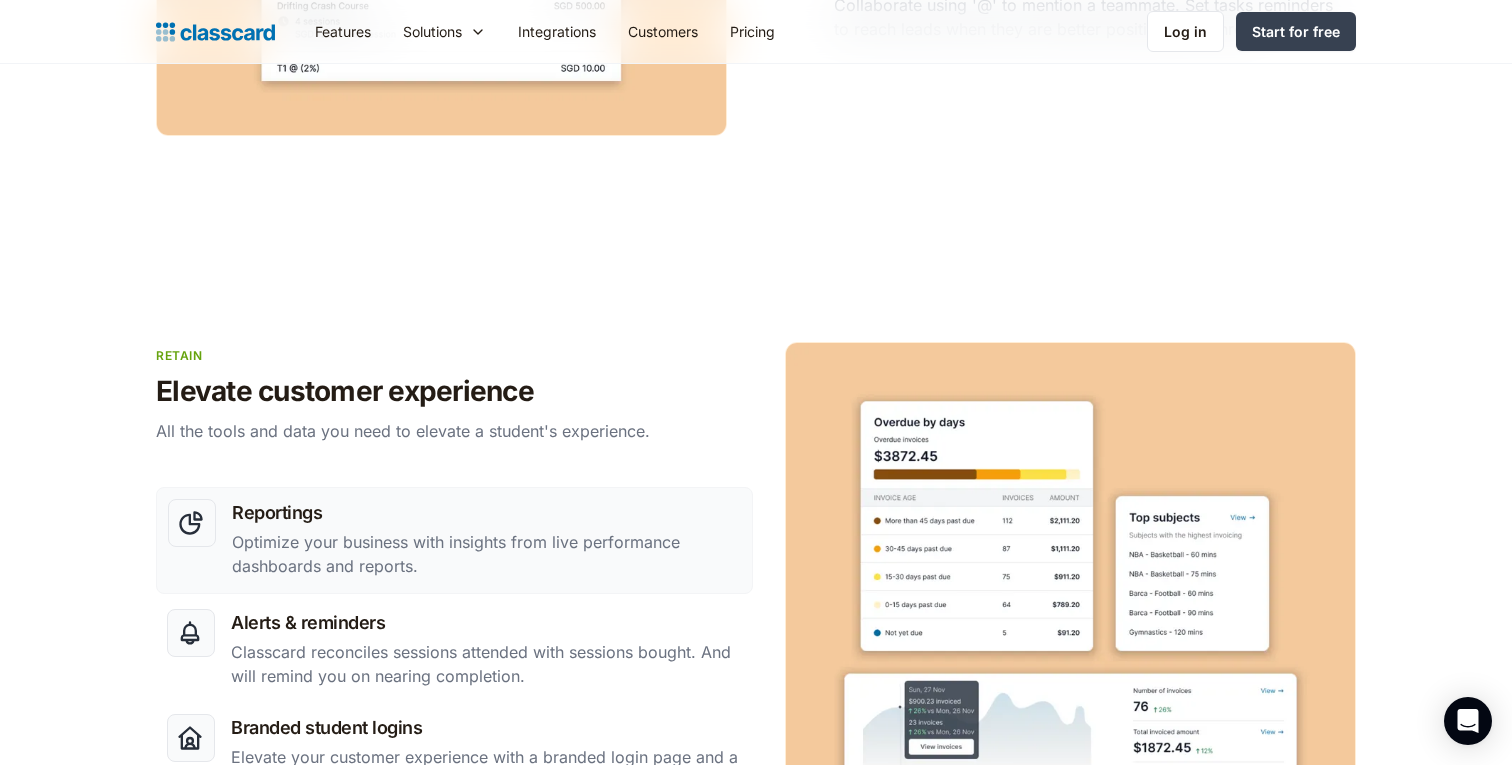 click on "Reportings Optimize your business with insights from live performance dashboards and reports. Alerts & reminders Classcard reconciles sessions attended with sessions bought. And will remind you on nearing completion. Branded student logins Elevate your customer experience with a branded login page and a user-friendly student portal – all on a custom domain or subdomain." at bounding box center (756, -895) 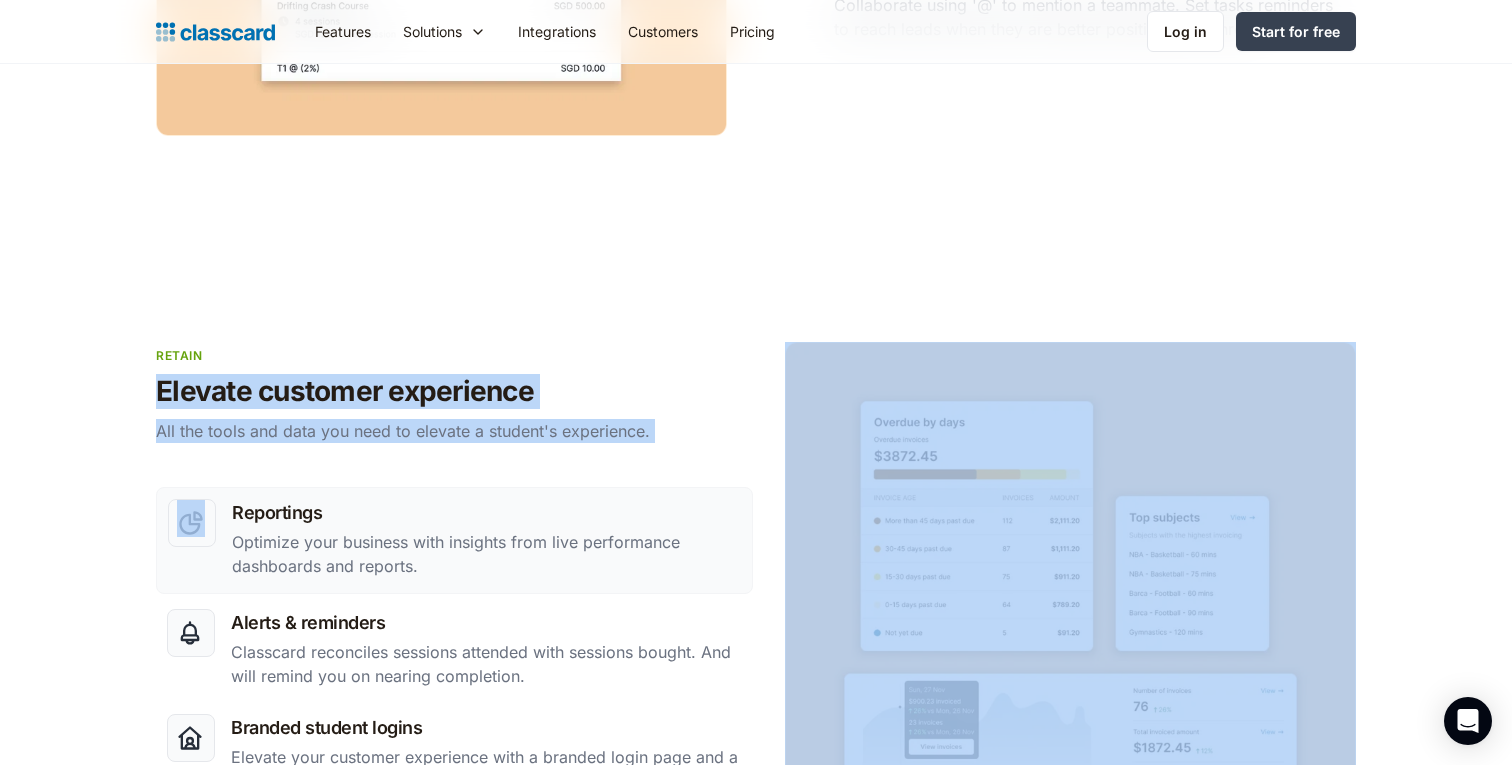 drag, startPoint x: 135, startPoint y: 390, endPoint x: 585, endPoint y: 441, distance: 452.88077 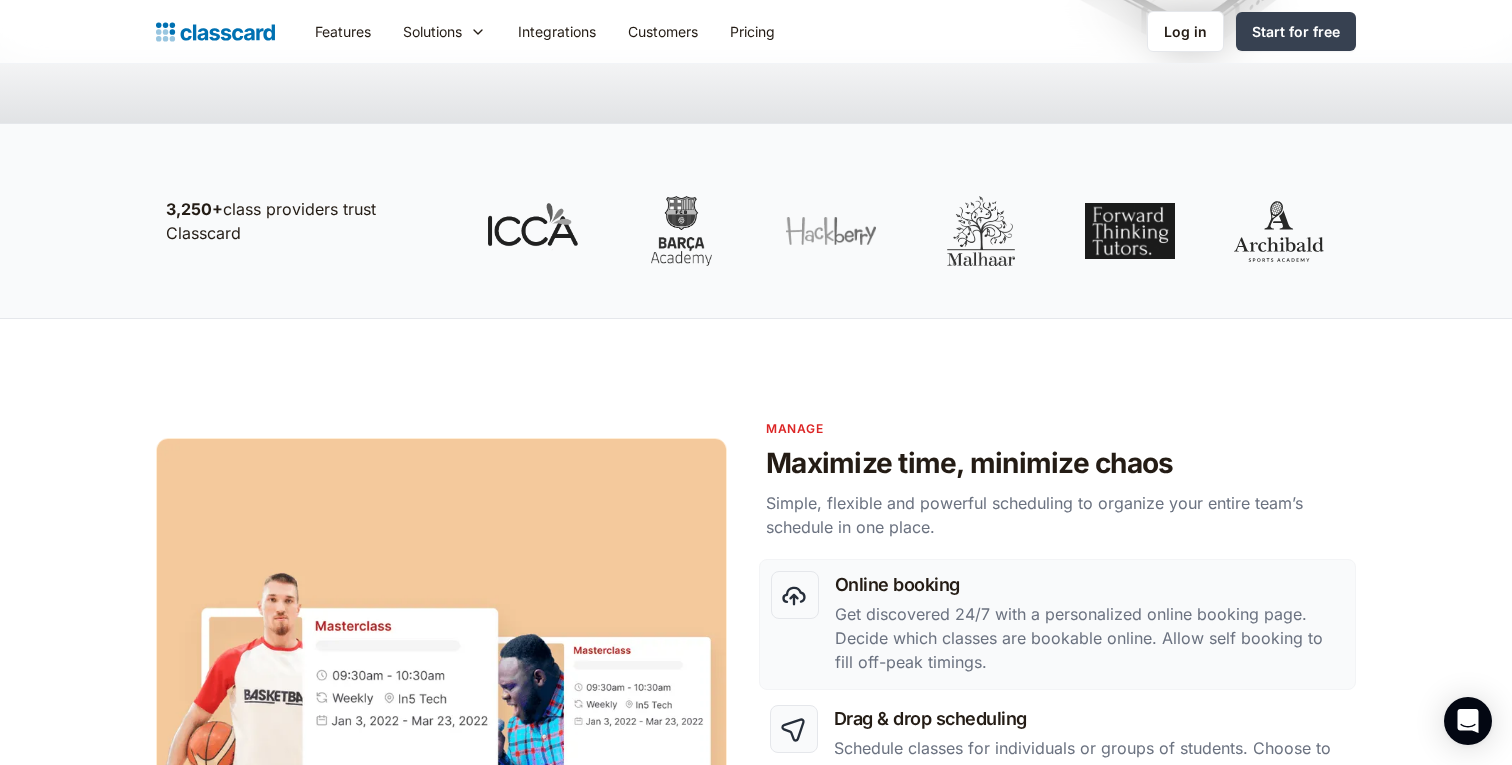 scroll, scrollTop: 345, scrollLeft: 0, axis: vertical 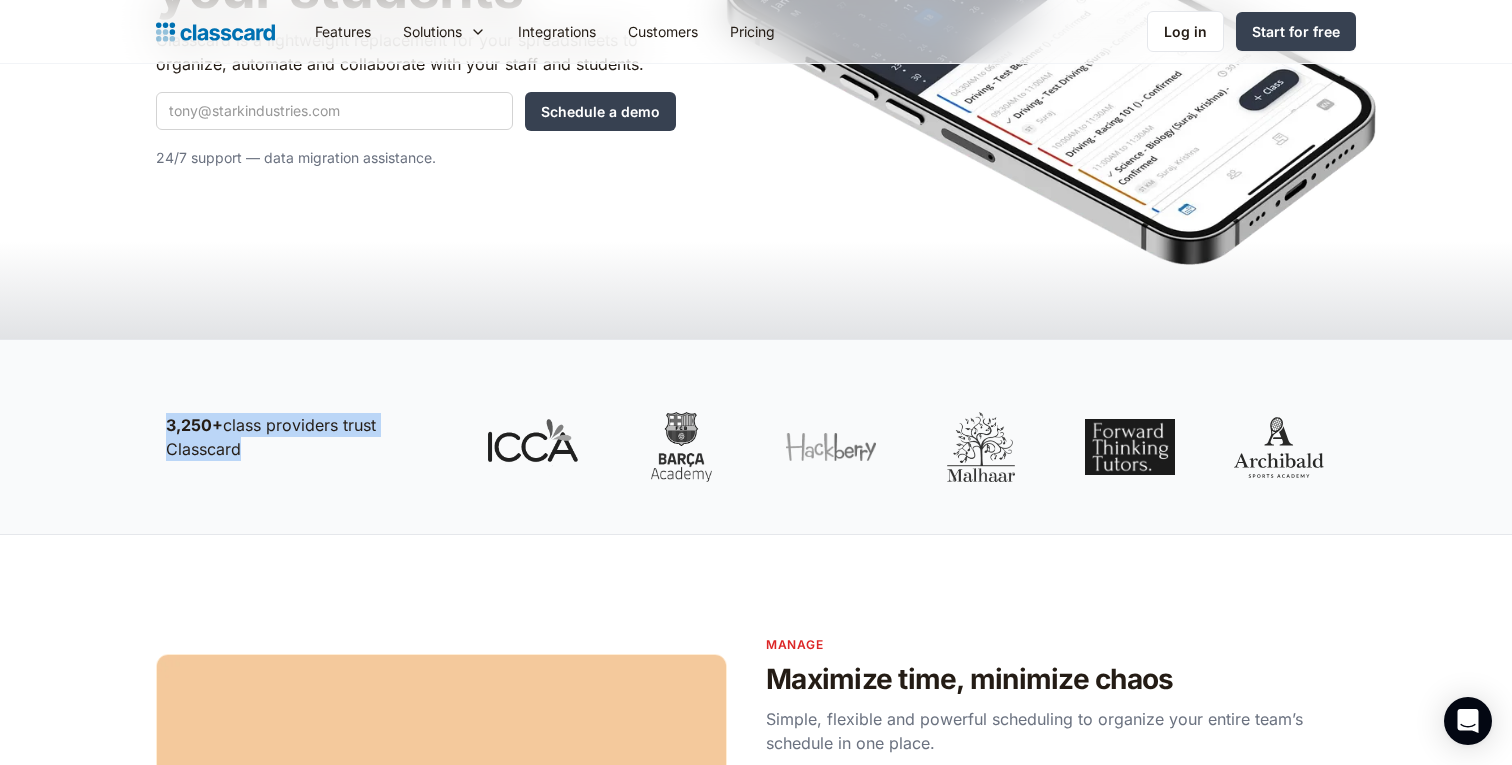 drag, startPoint x: 162, startPoint y: 395, endPoint x: 420, endPoint y: 531, distance: 291.65048 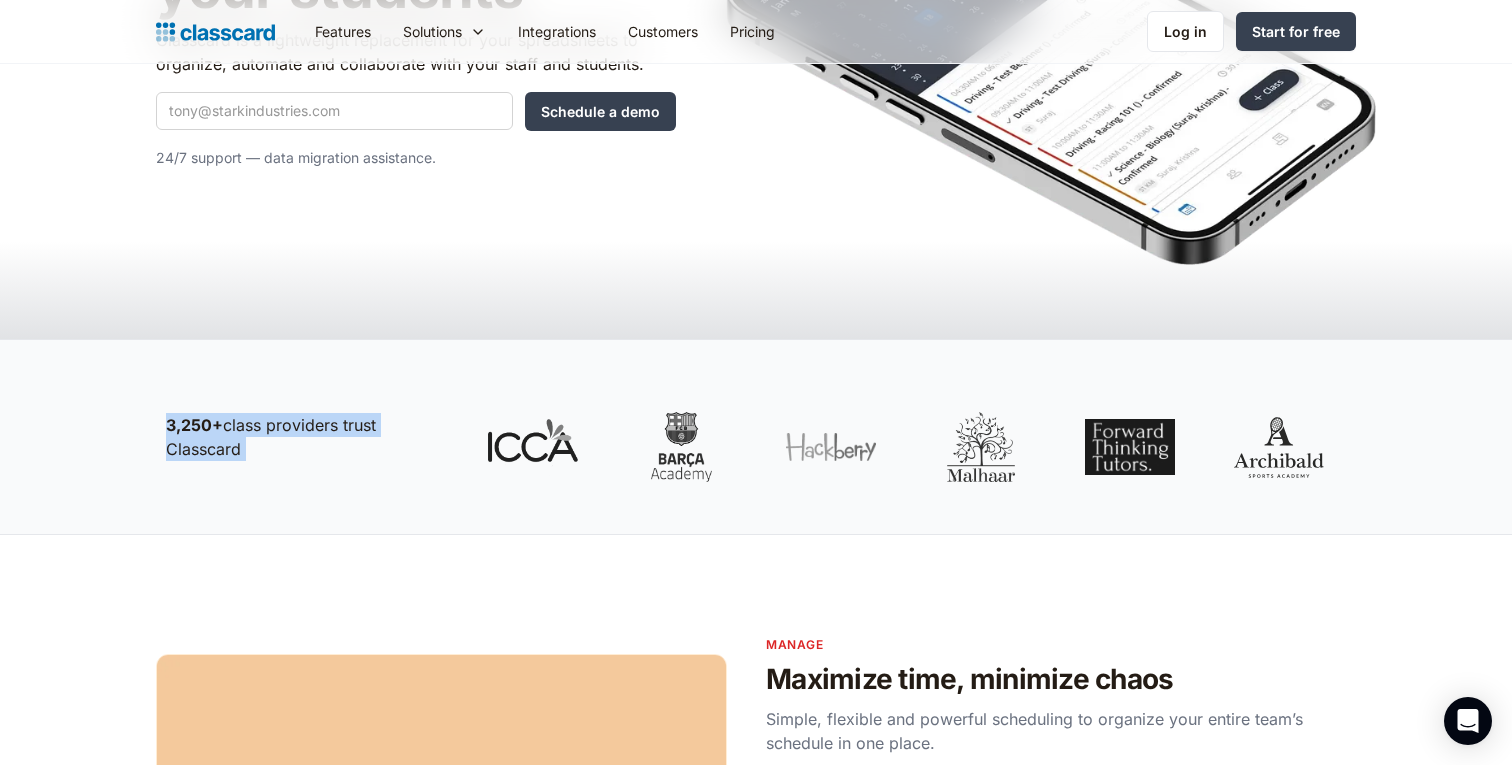 drag, startPoint x: 55, startPoint y: 378, endPoint x: 543, endPoint y: 602, distance: 536.95435 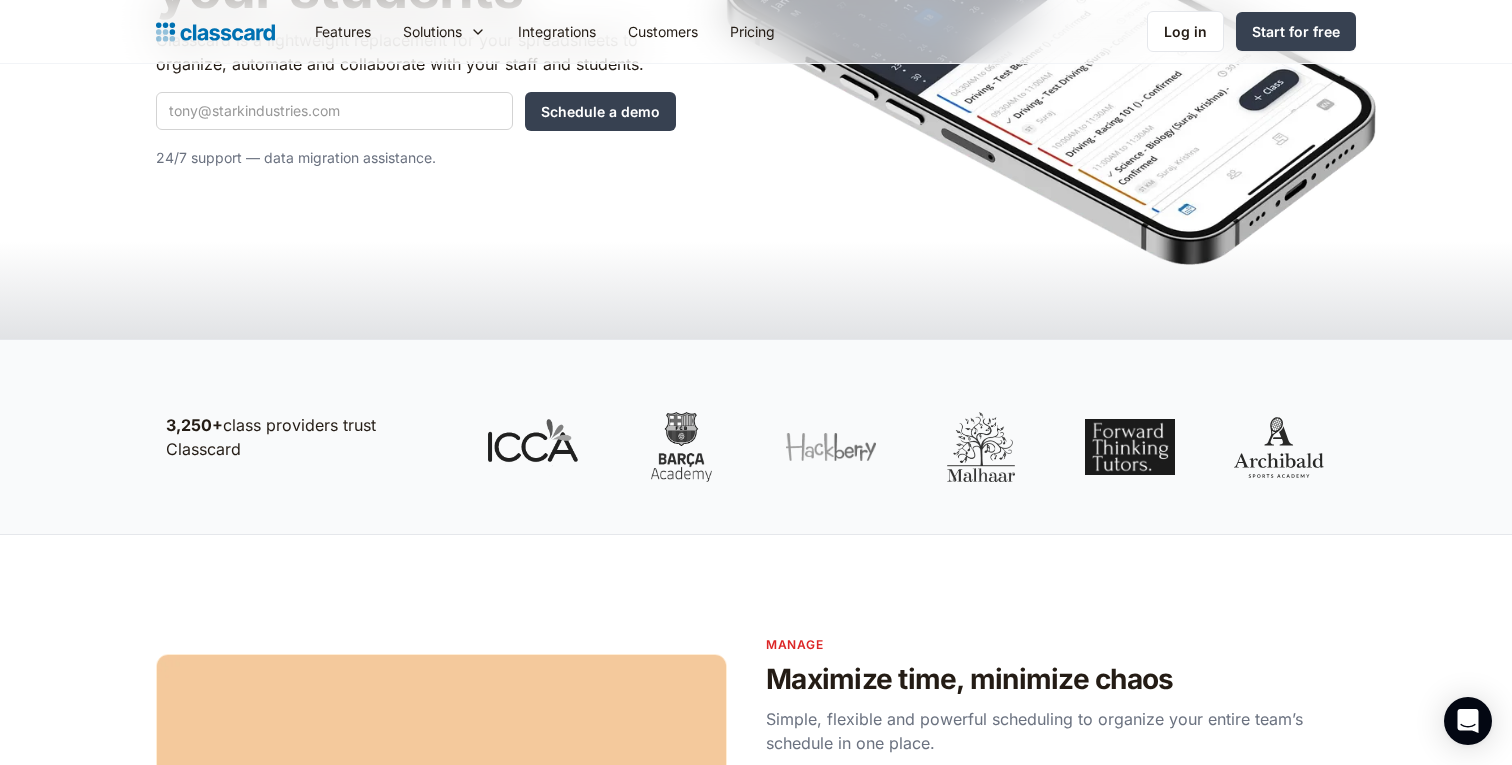 drag, startPoint x: 543, startPoint y: 602, endPoint x: 760, endPoint y: 585, distance: 217.66489 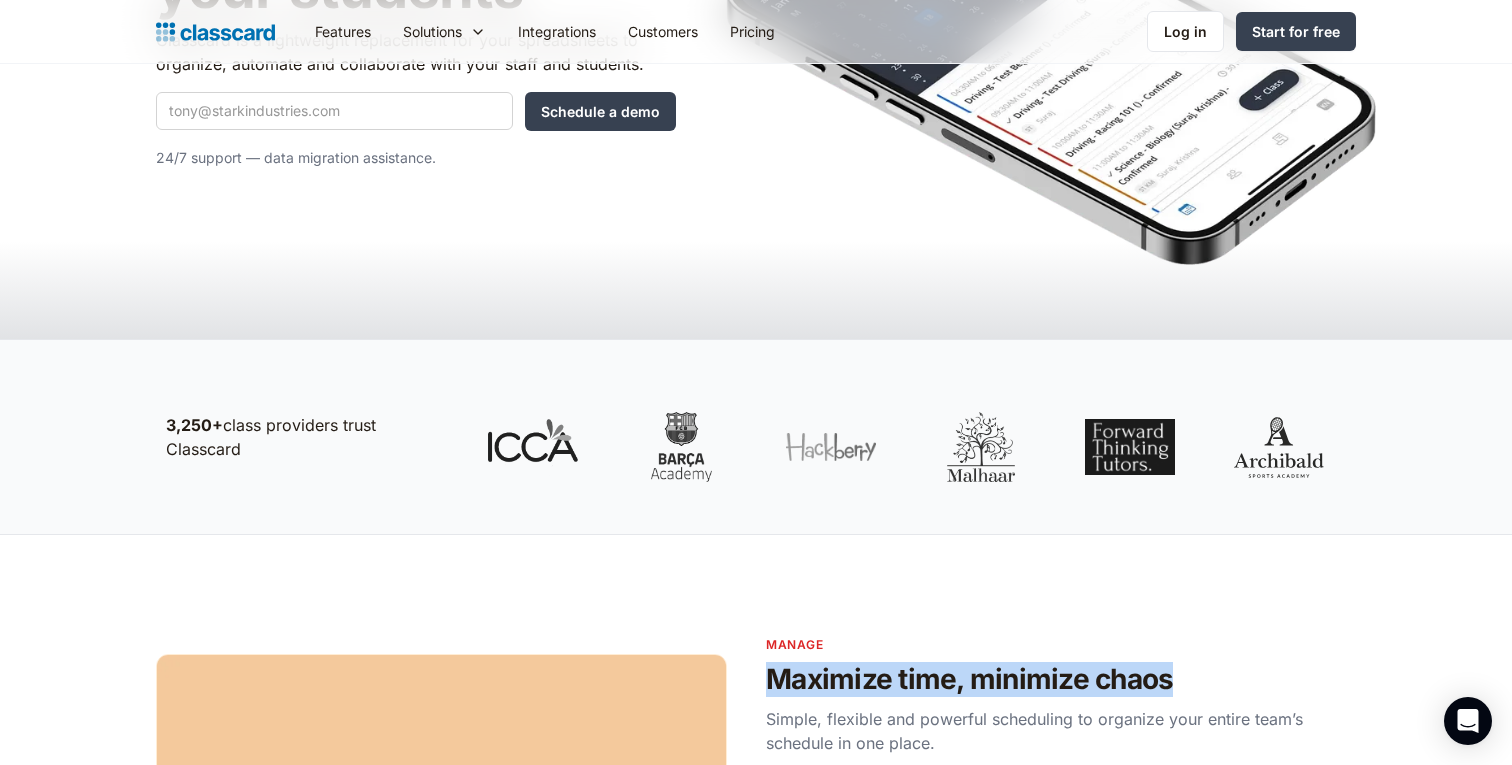 drag, startPoint x: 768, startPoint y: 678, endPoint x: 1275, endPoint y: 684, distance: 507.0355 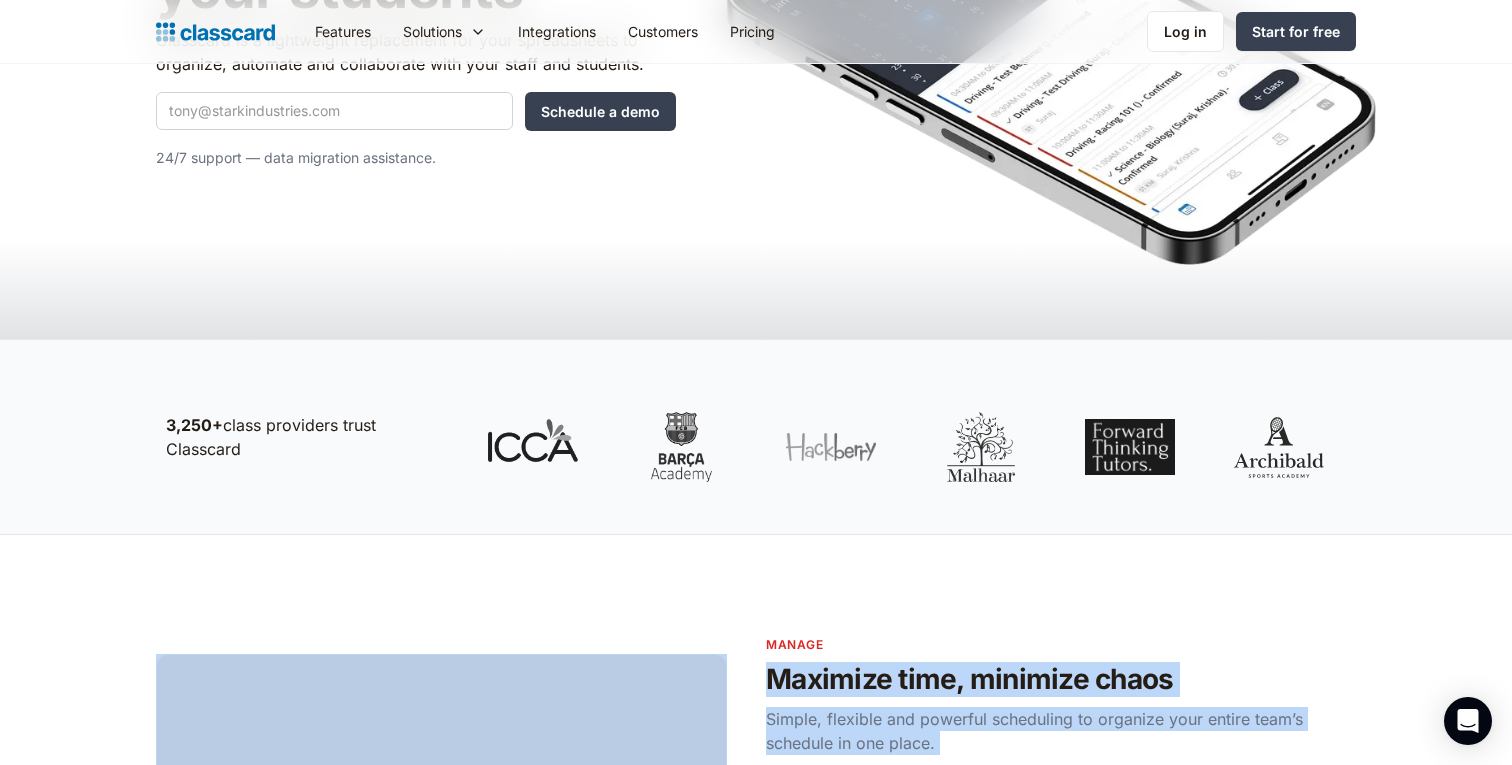 click on "Online booking Get discovered 24/7 with a personalized online booking page. Decide which classes are bookable online. Allow self booking to fill off-peak timings. Drag & drop scheduling Schedule classes for individuals or groups of students. Choose to repeat classes daily, weekly, monthly or yearly. Drag and drop to reschedule classes and automatically notify students of changes. Attendance / Self check-in Mark attendance or allow students to self check-in. Also leave class comments and feedback for students. Use photos to make it personal." at bounding box center [756, 969] 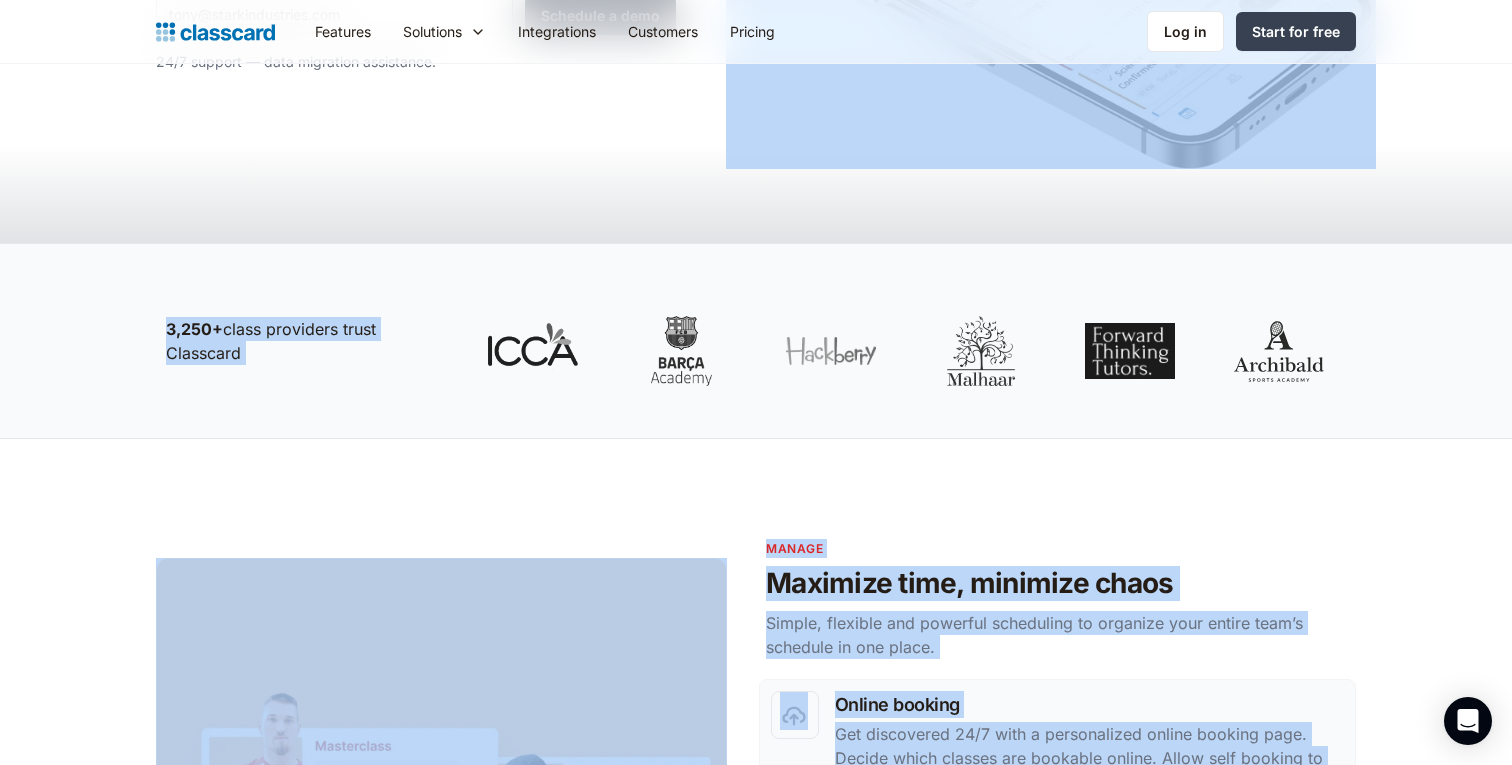 scroll, scrollTop: 409, scrollLeft: 0, axis: vertical 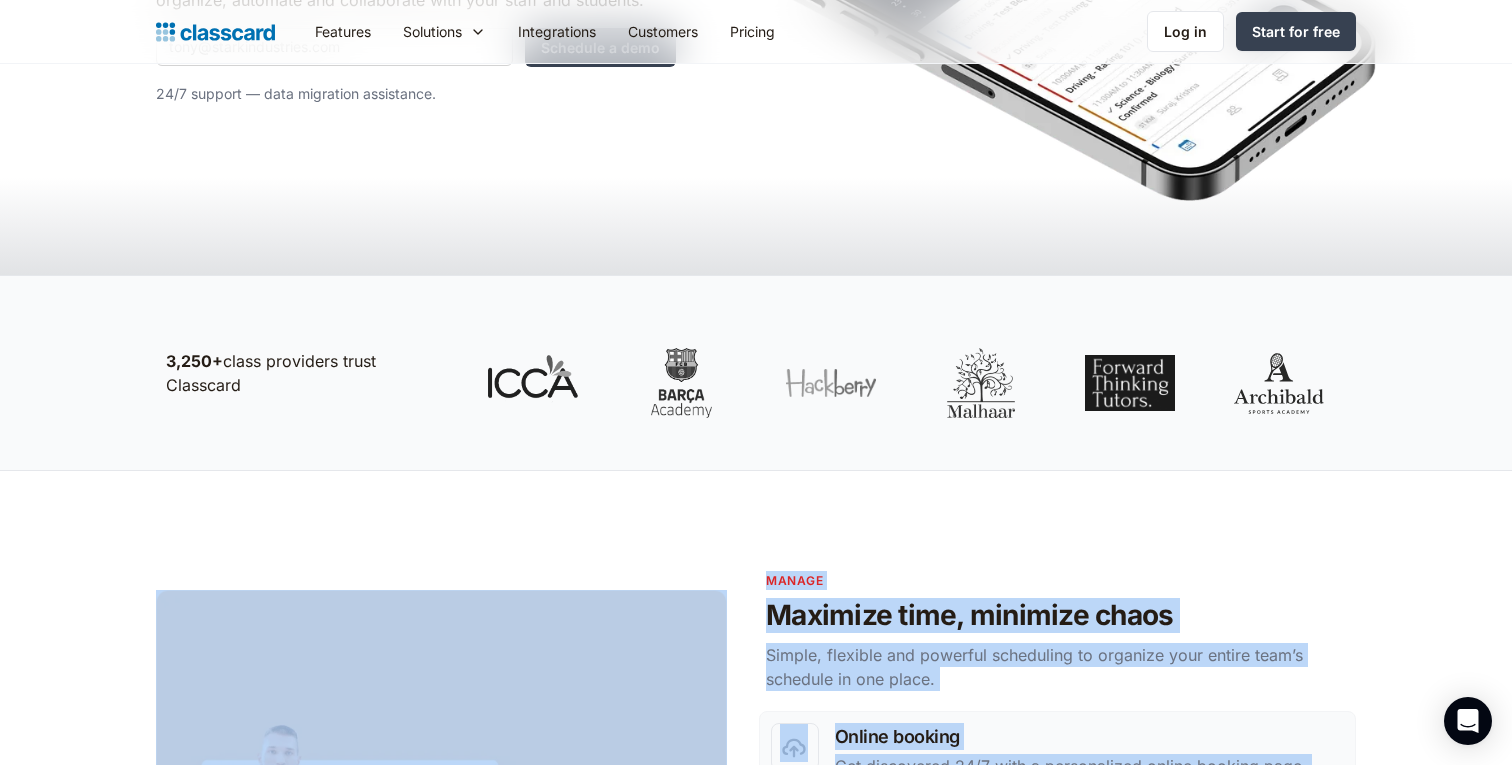 drag, startPoint x: 1079, startPoint y: 585, endPoint x: 1036, endPoint y: 556, distance: 51.86521 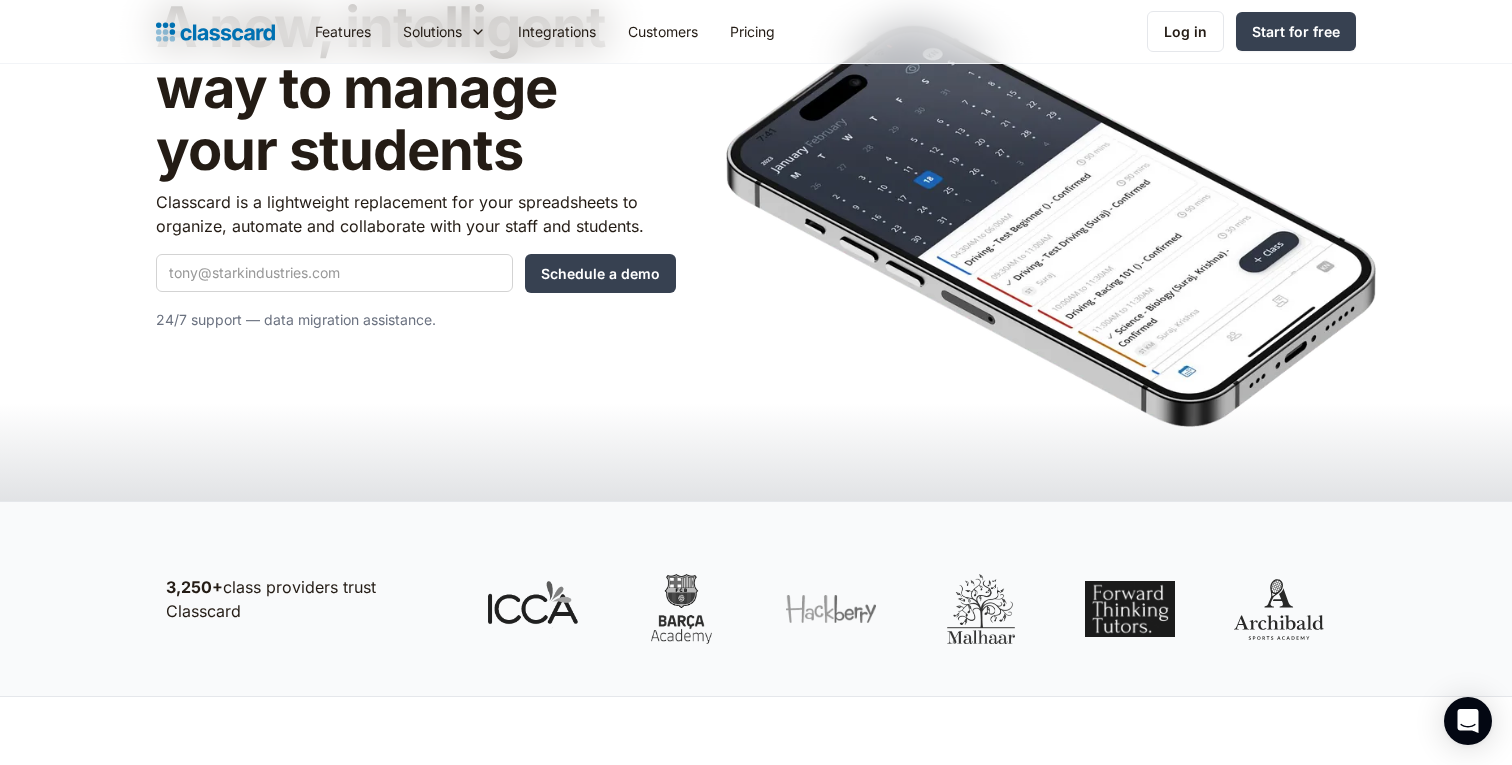 scroll, scrollTop: 0, scrollLeft: 0, axis: both 